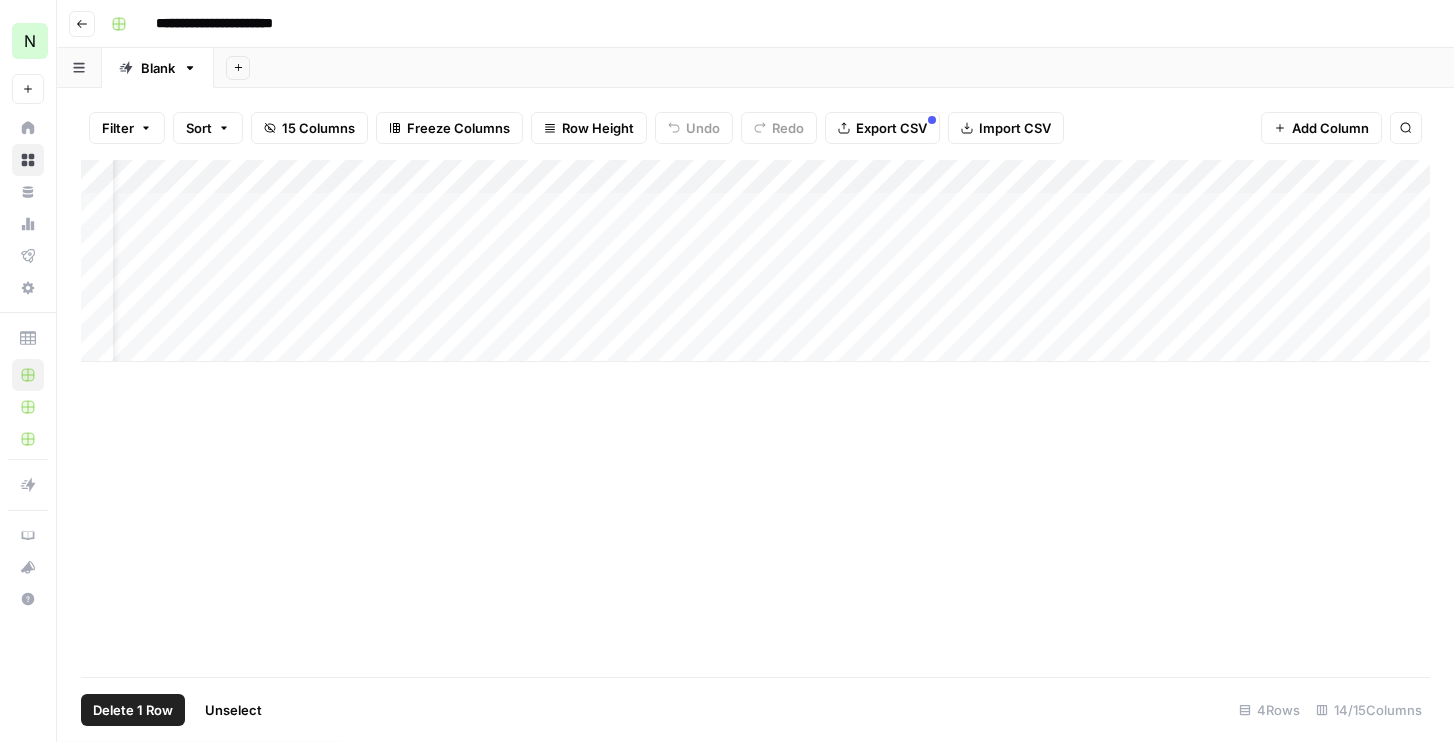 scroll, scrollTop: 0, scrollLeft: 0, axis: both 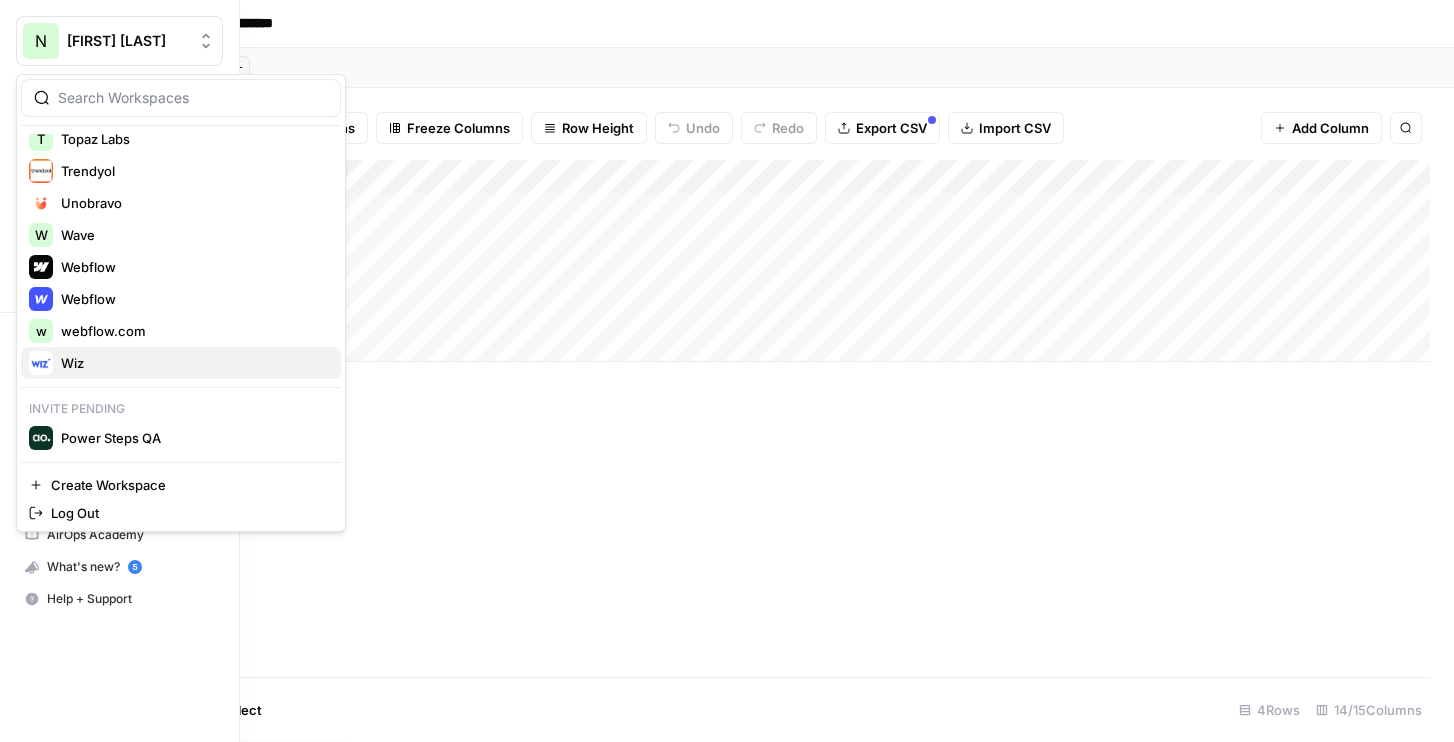 click on "Wiz" at bounding box center [181, 363] 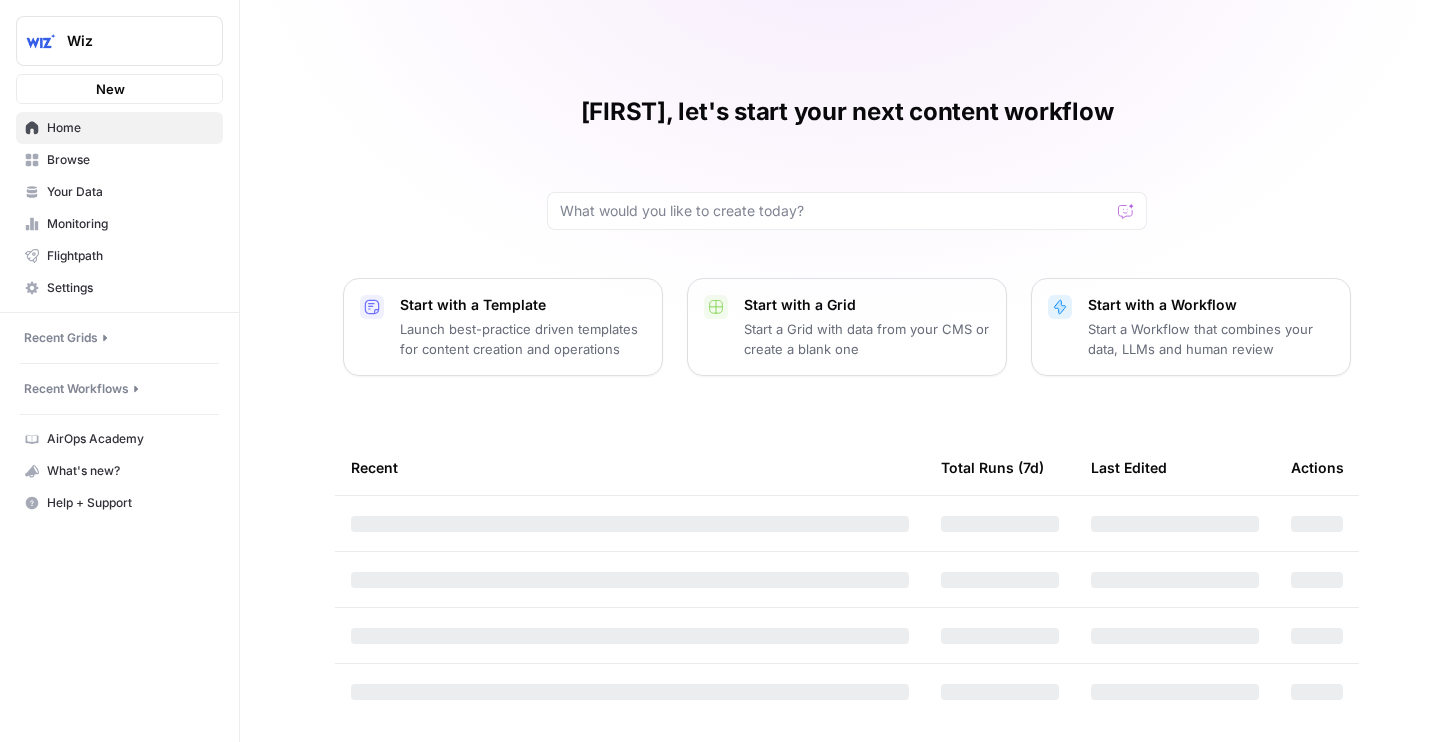 scroll, scrollTop: 0, scrollLeft: 0, axis: both 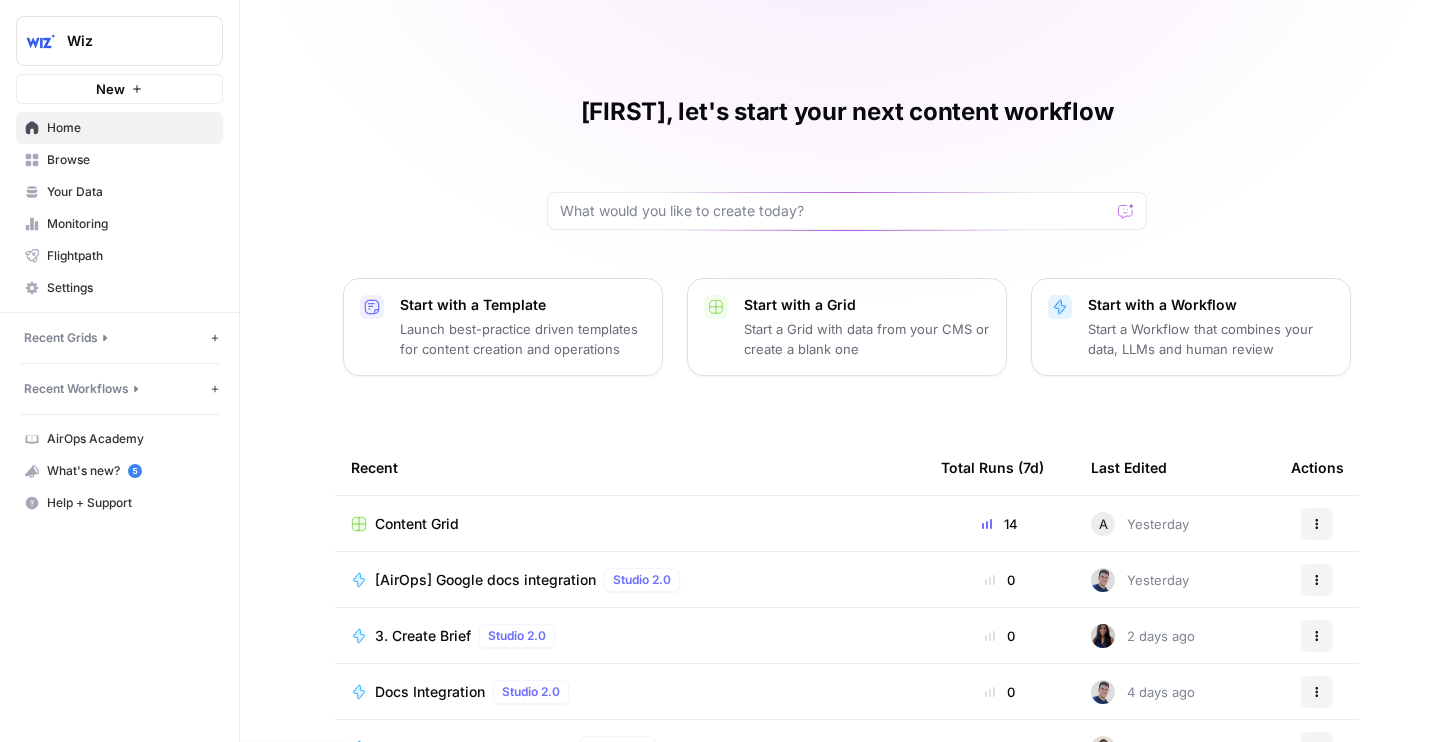 click on "Content Grid" at bounding box center (417, 524) 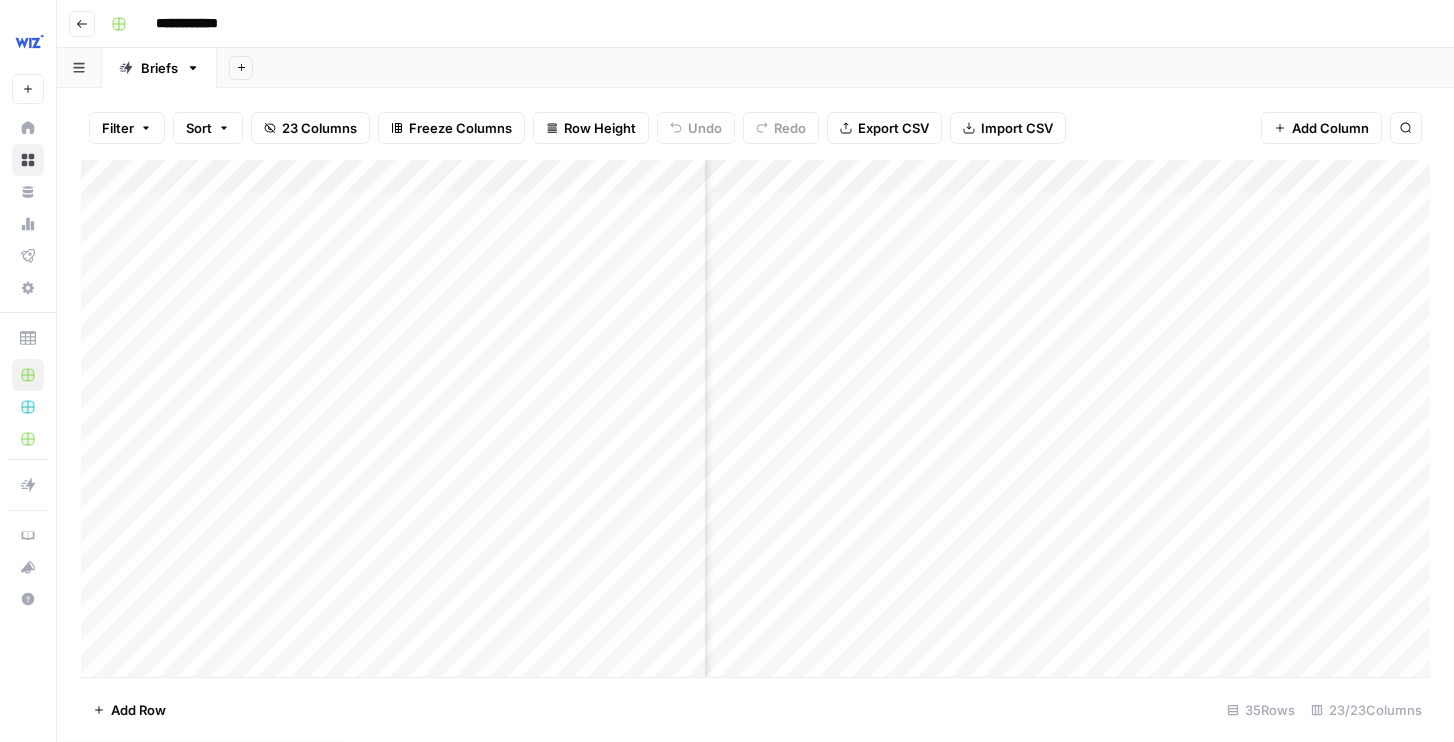scroll, scrollTop: 0, scrollLeft: 0, axis: both 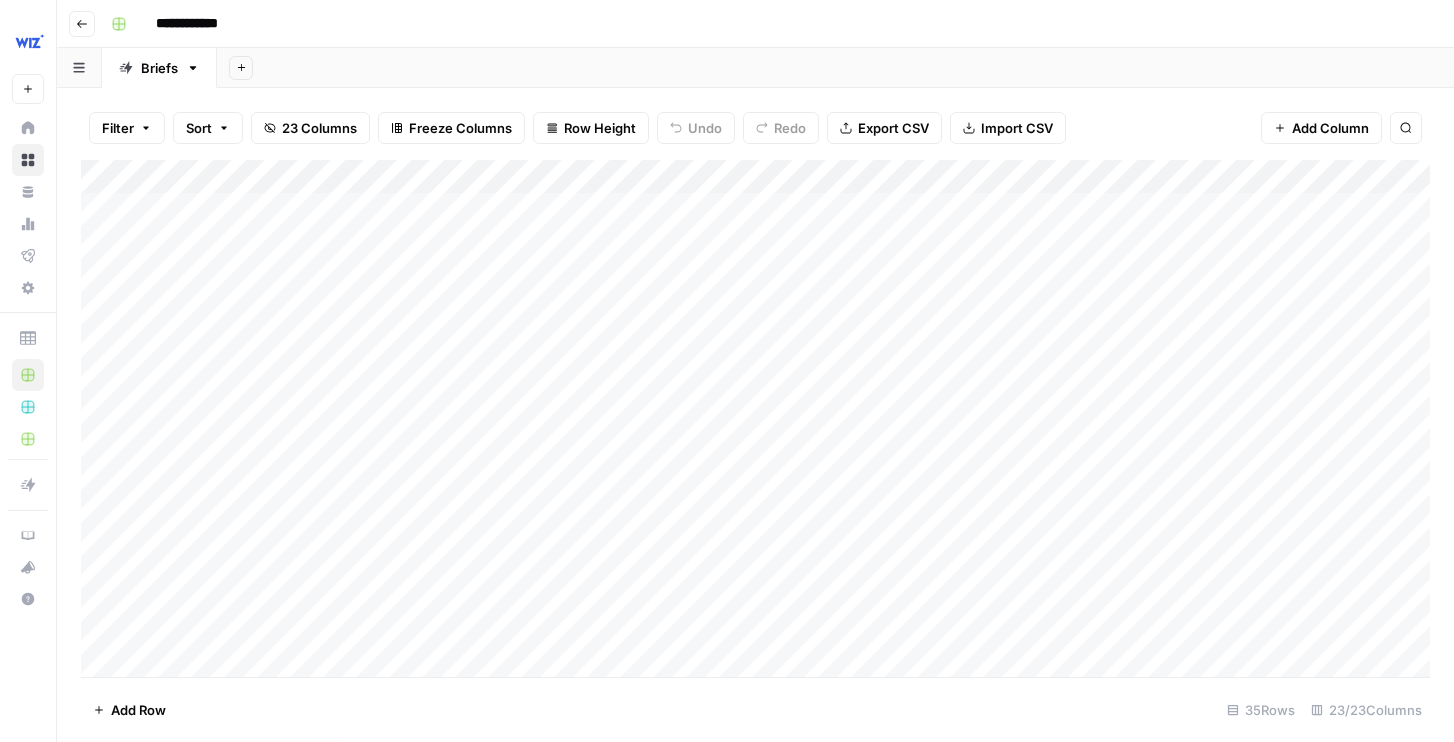 click on "Add Column" at bounding box center [755, 418] 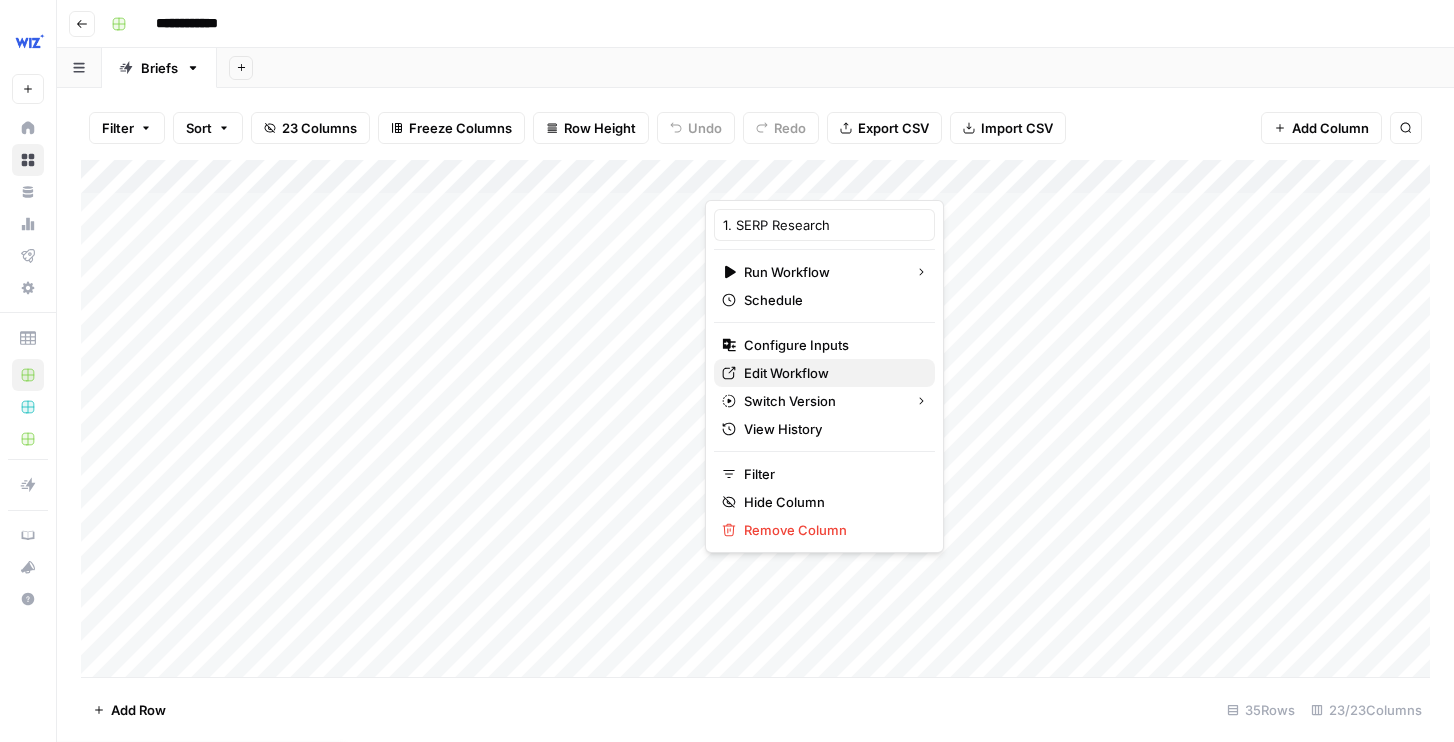 click on "Edit Workflow" at bounding box center [786, 373] 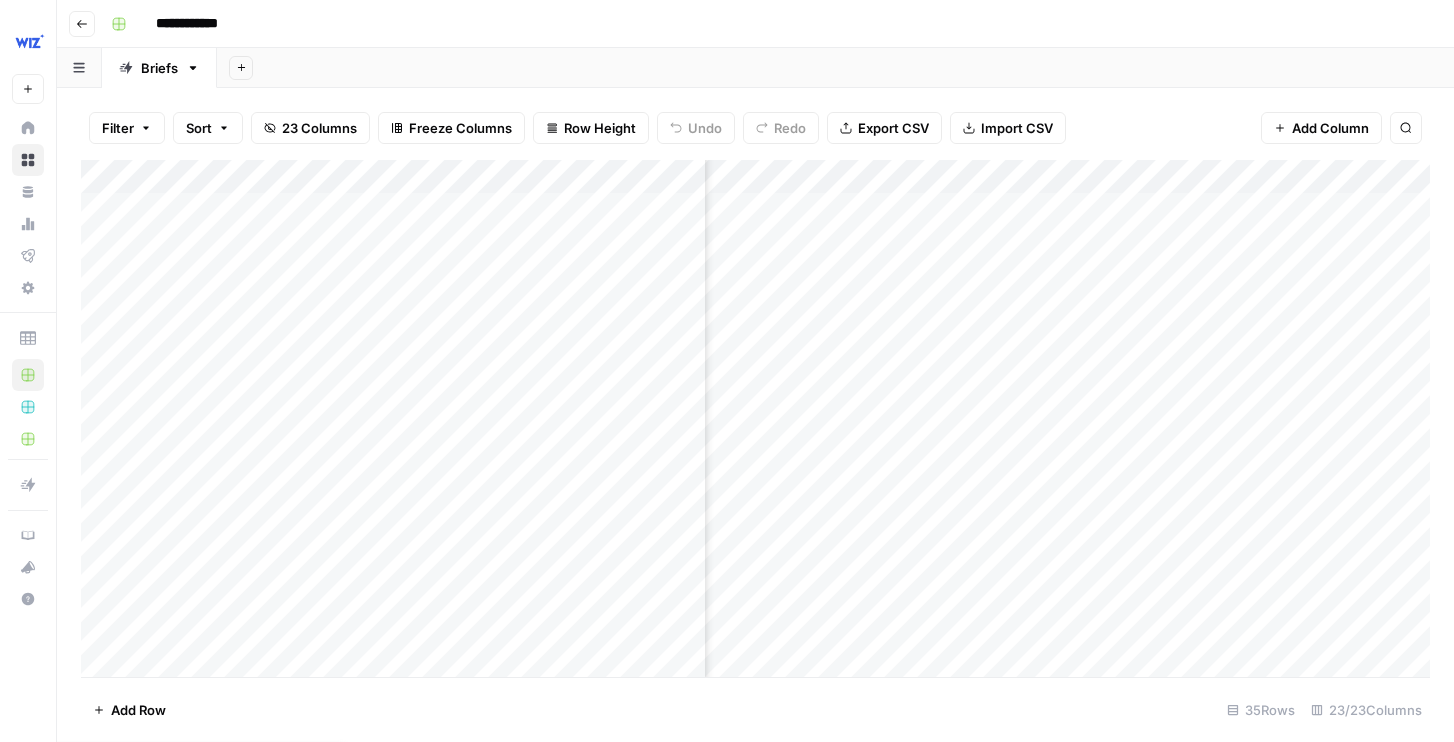 scroll, scrollTop: 0, scrollLeft: 630, axis: horizontal 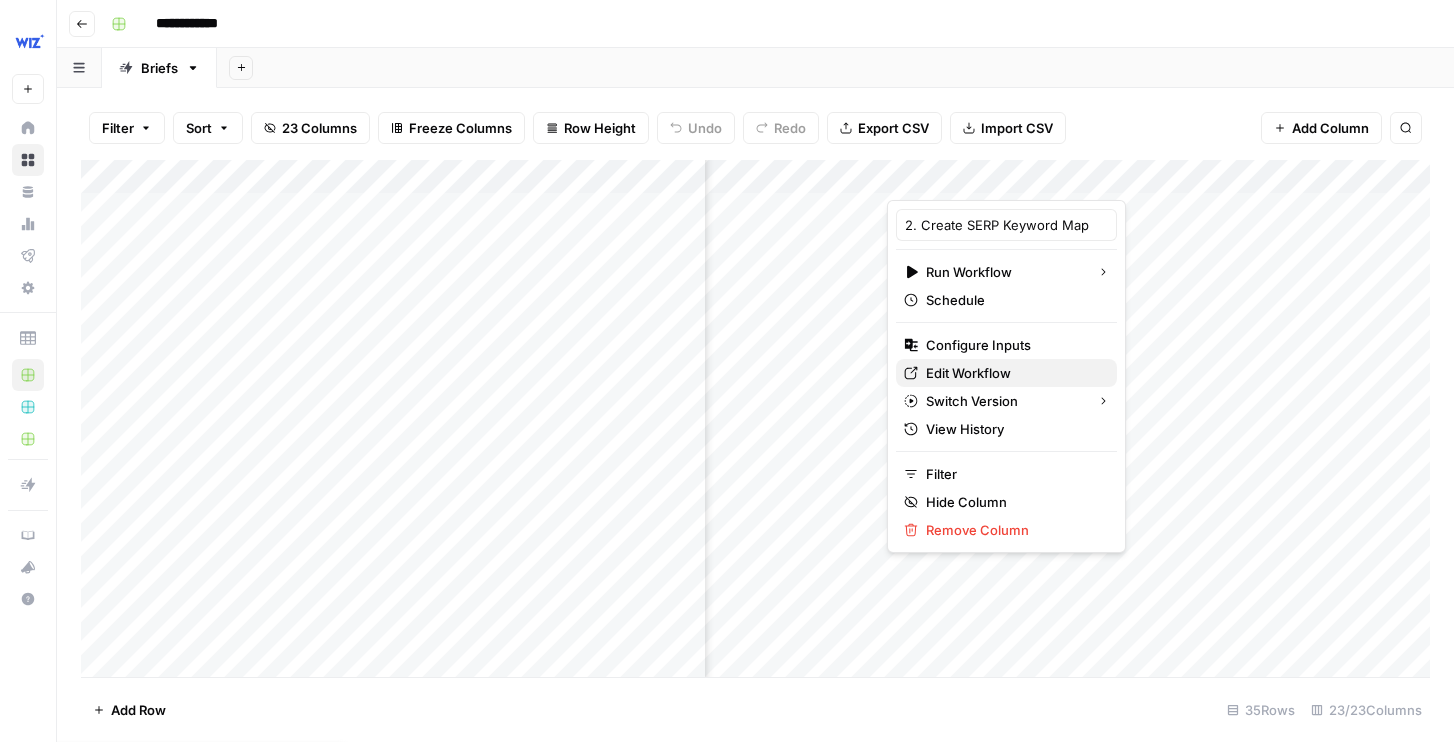 click on "Edit Workflow" at bounding box center [968, 373] 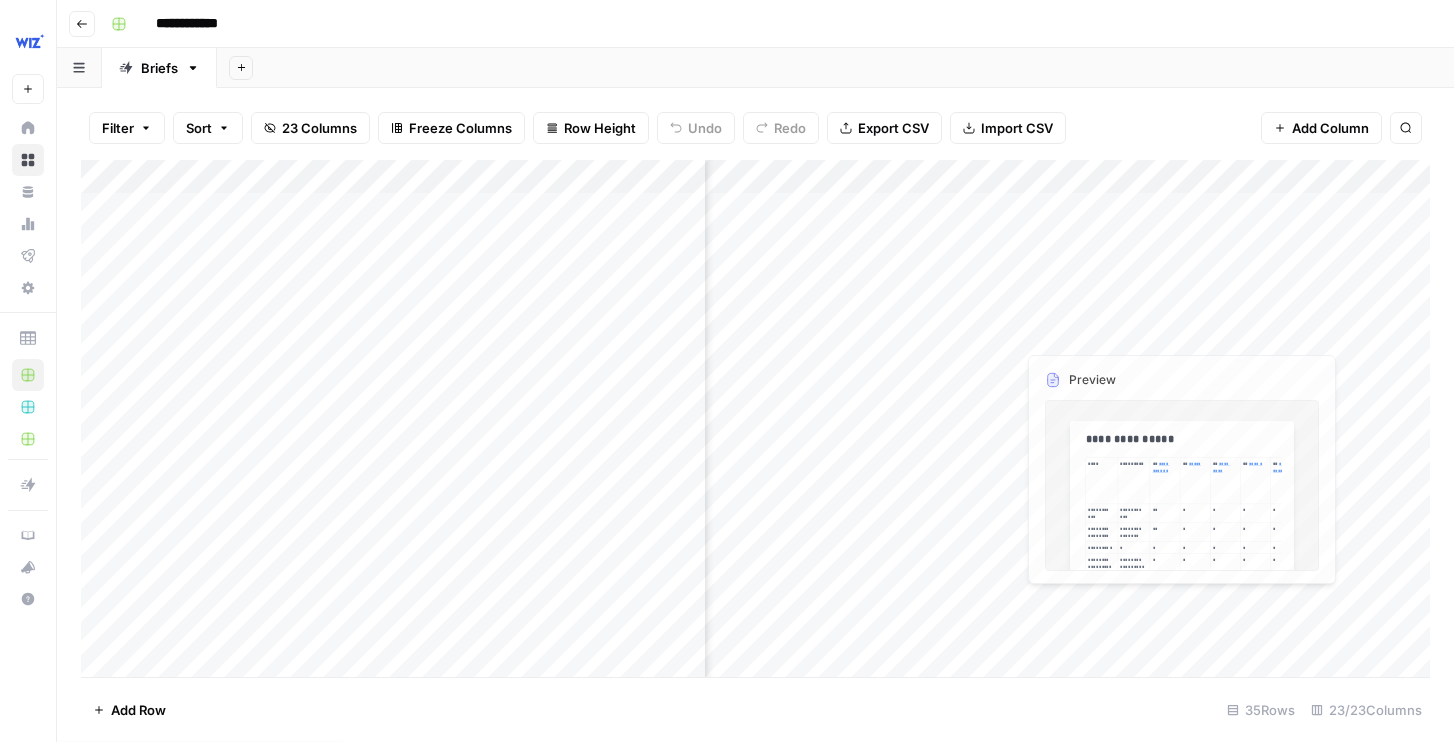 scroll, scrollTop: 0, scrollLeft: 1337, axis: horizontal 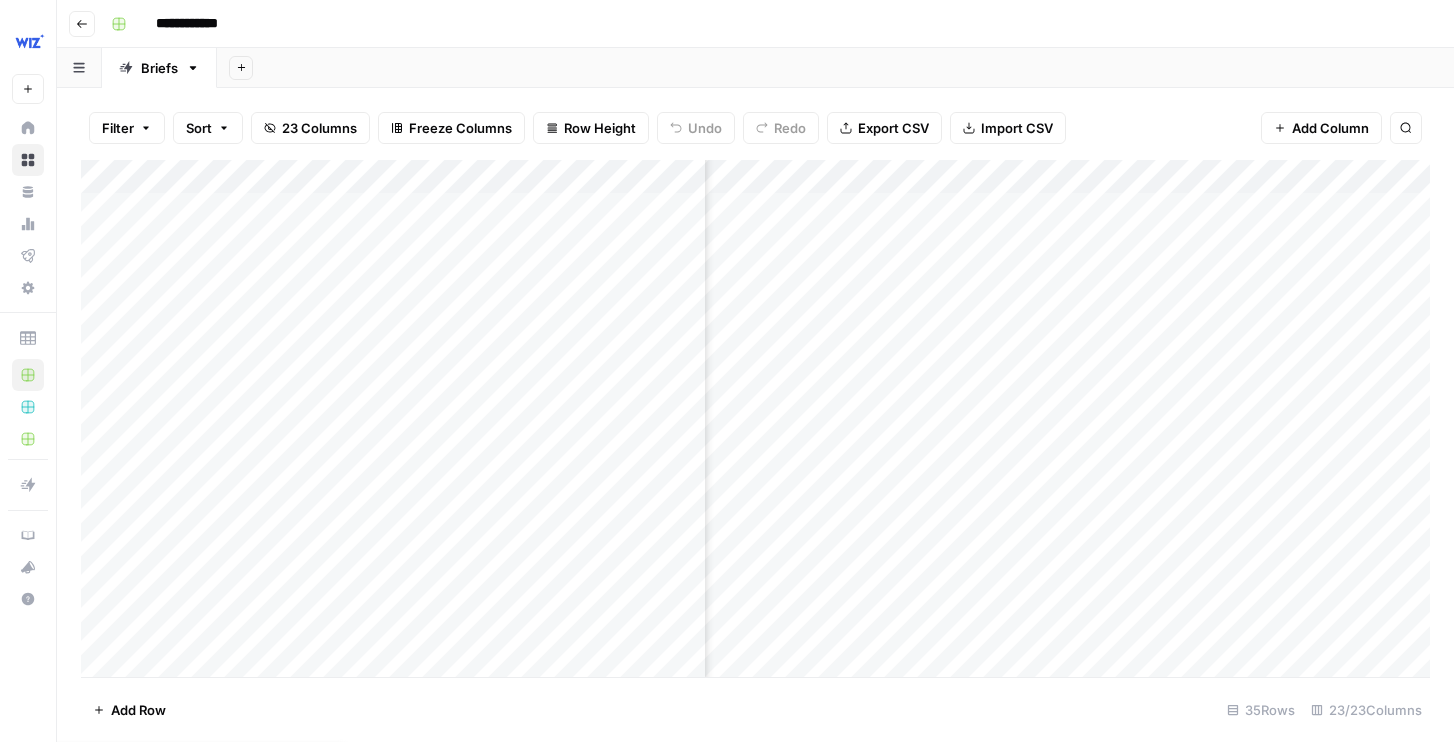 click on "Add Column" at bounding box center (755, 418) 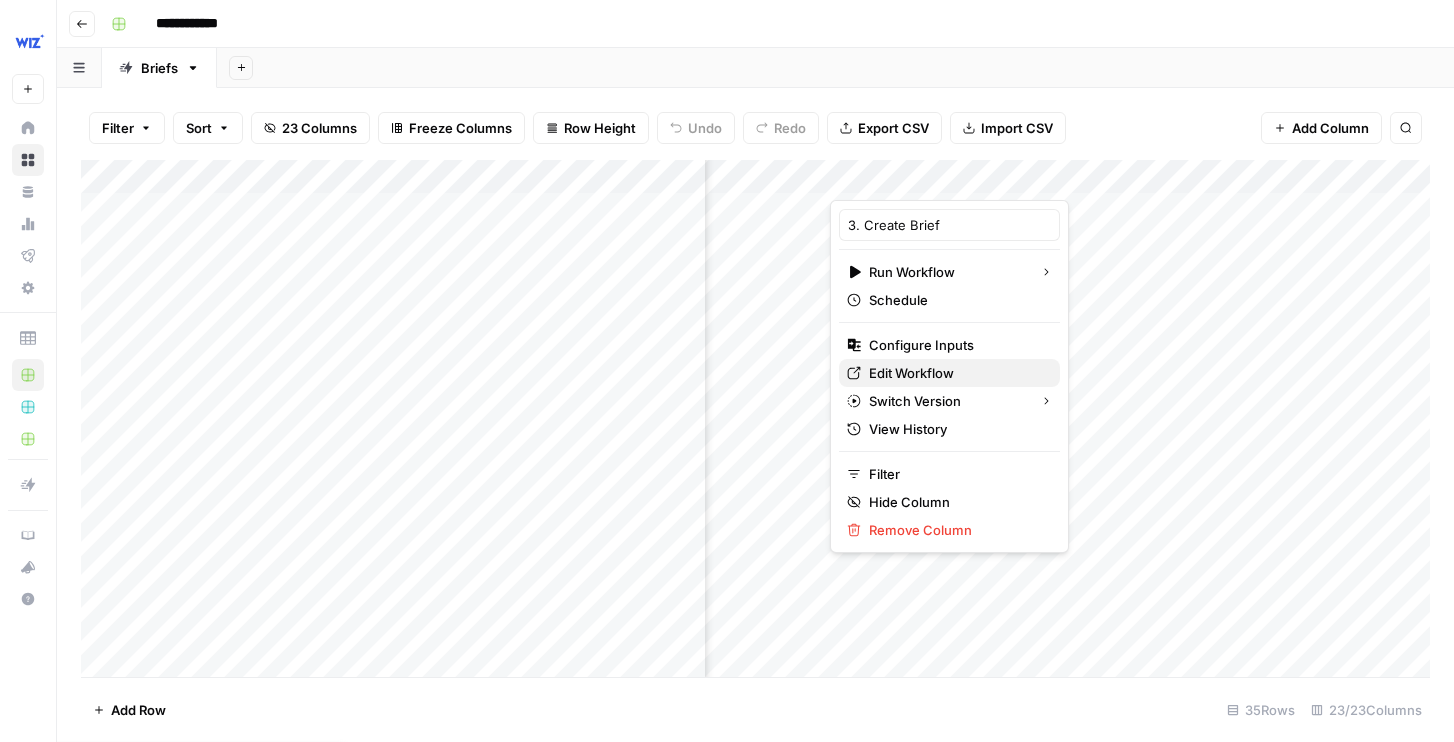 click on "Edit Workflow" at bounding box center [911, 373] 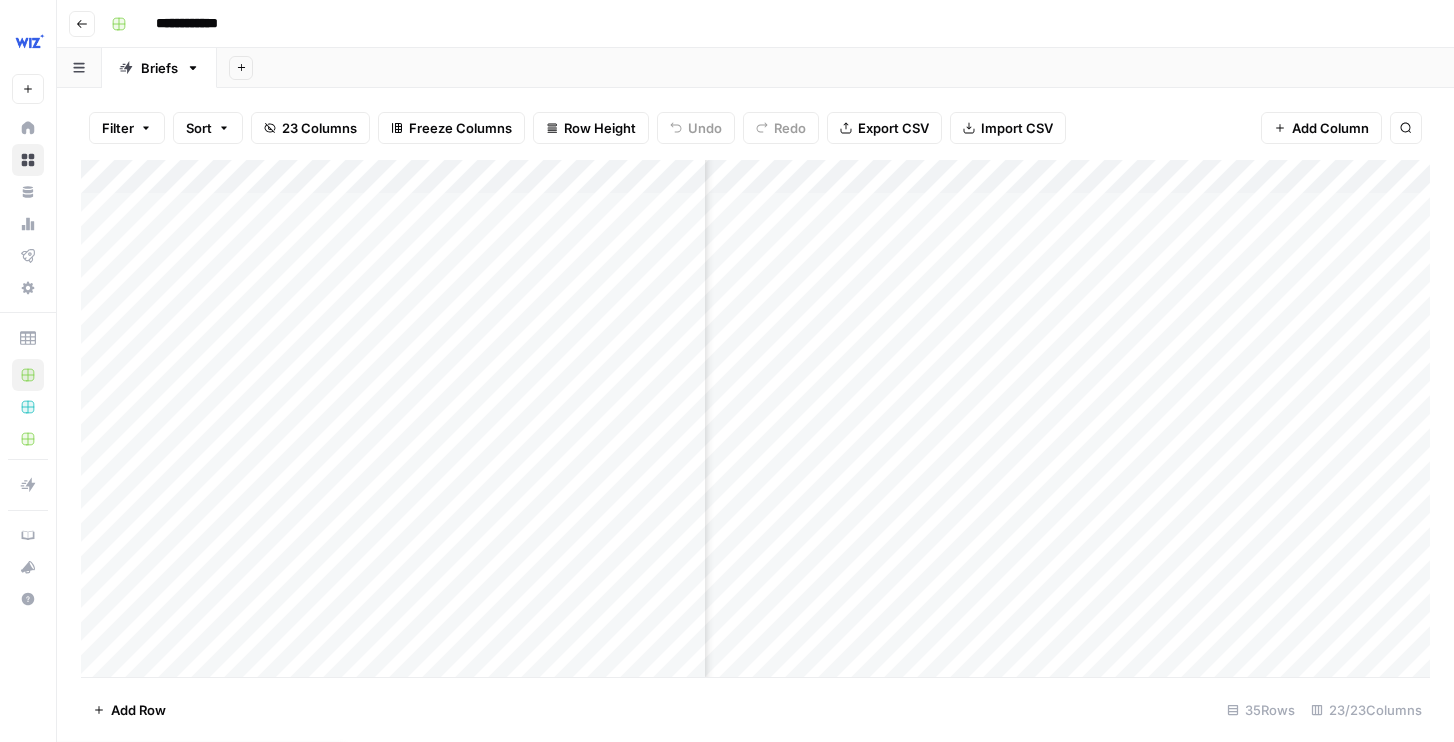 scroll, scrollTop: 0, scrollLeft: 2409, axis: horizontal 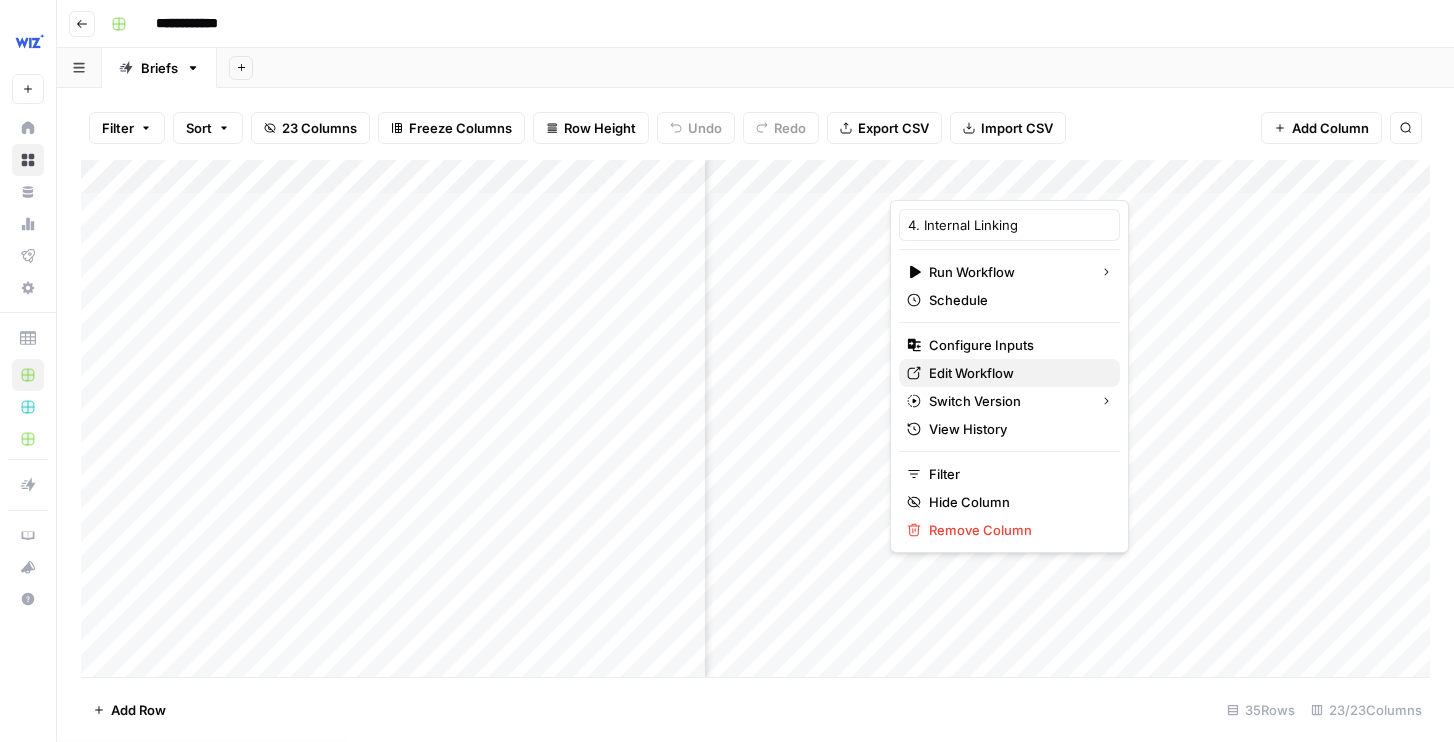 click on "Edit Workflow" at bounding box center [971, 373] 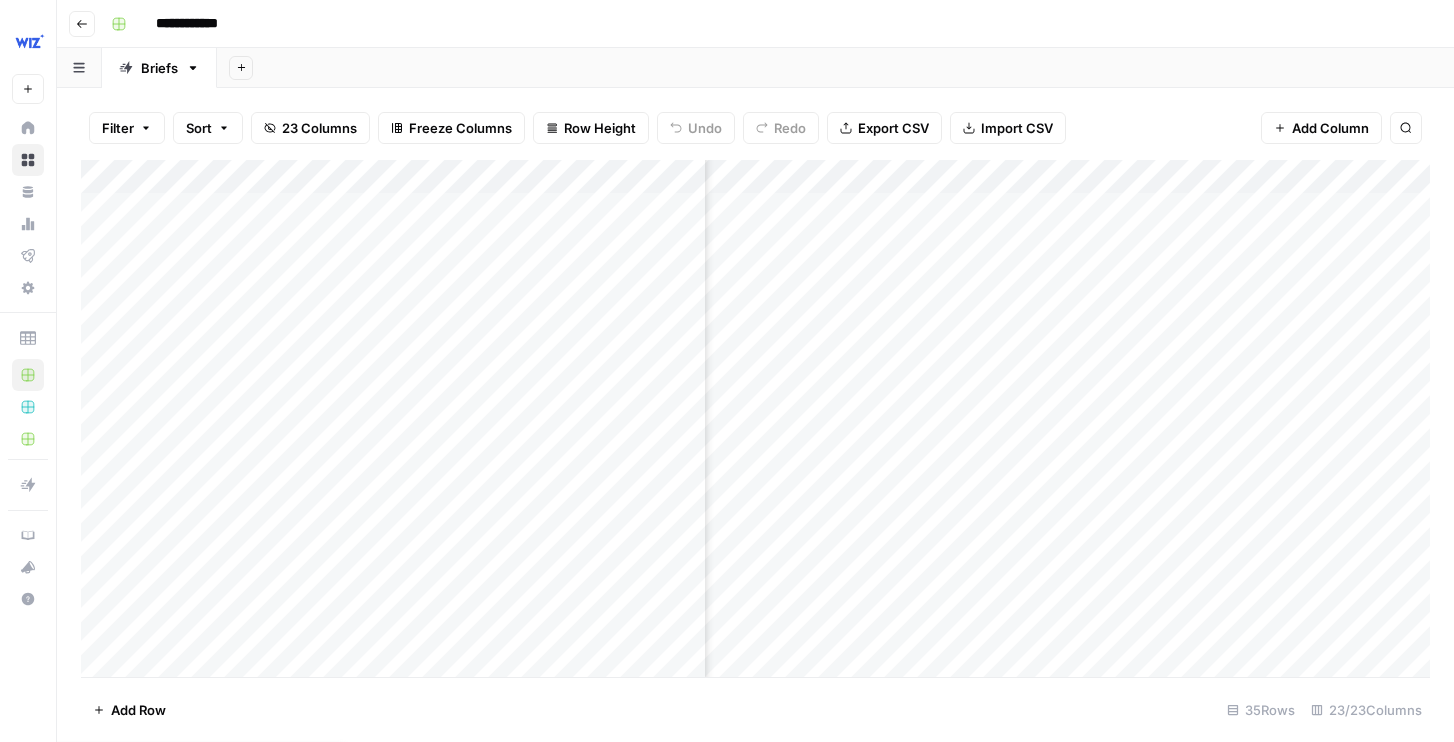 scroll, scrollTop: 0, scrollLeft: 3143, axis: horizontal 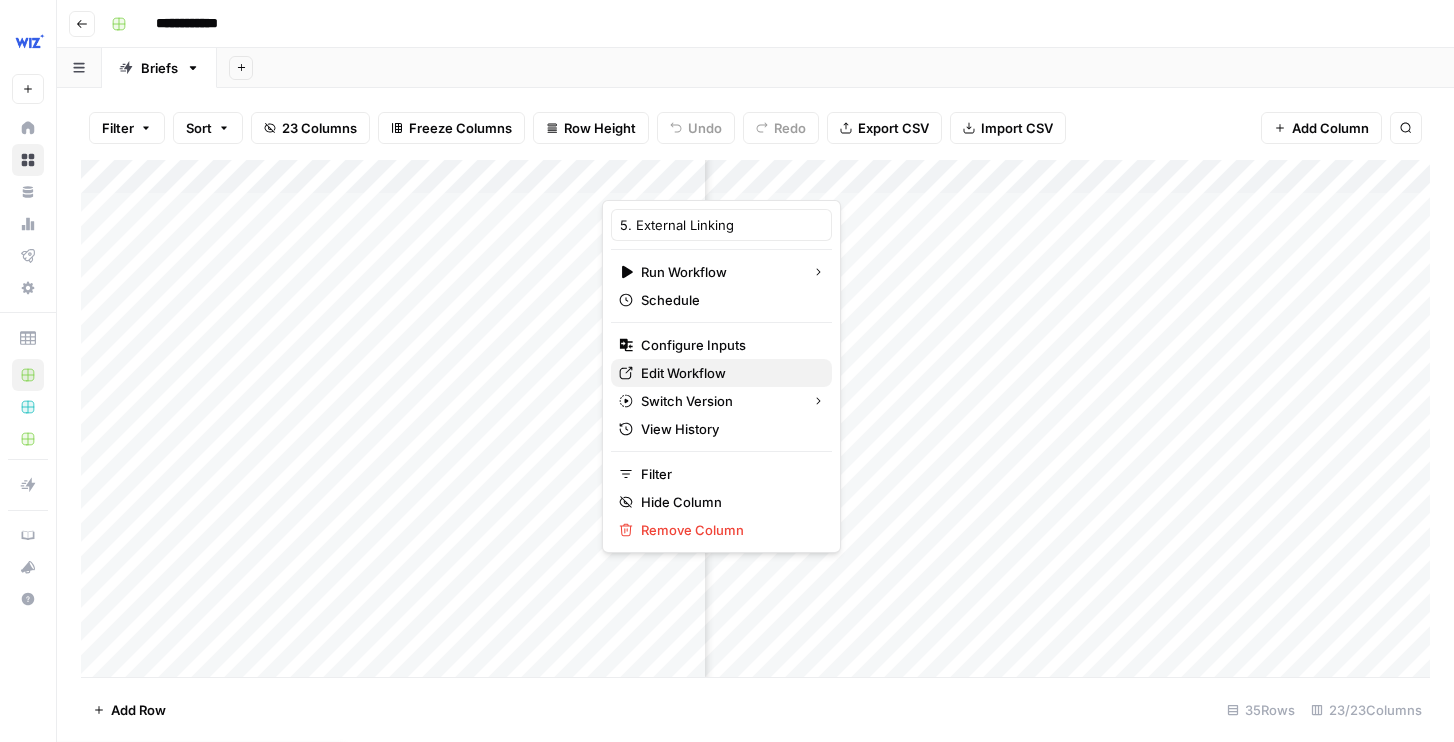 click on "Edit Workflow" at bounding box center [683, 373] 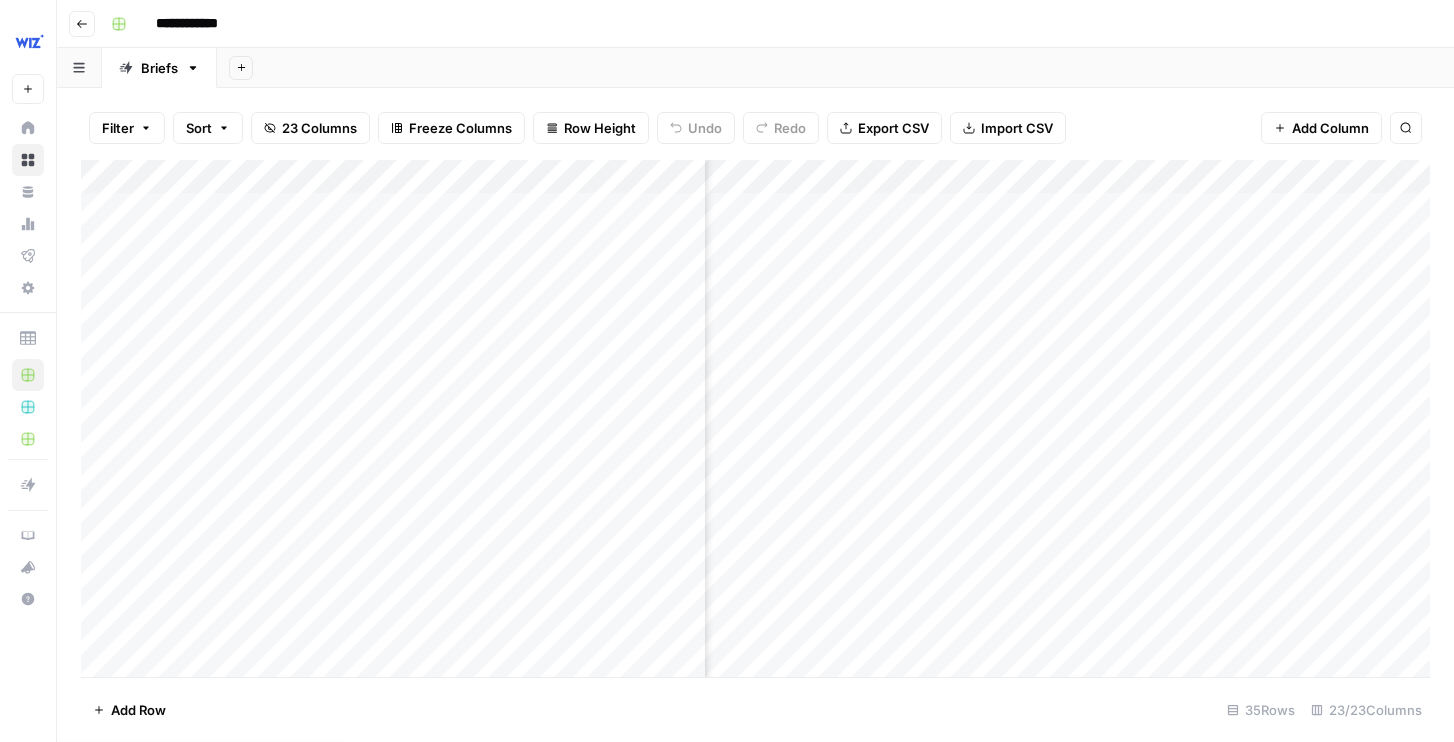 scroll, scrollTop: 0, scrollLeft: 3459, axis: horizontal 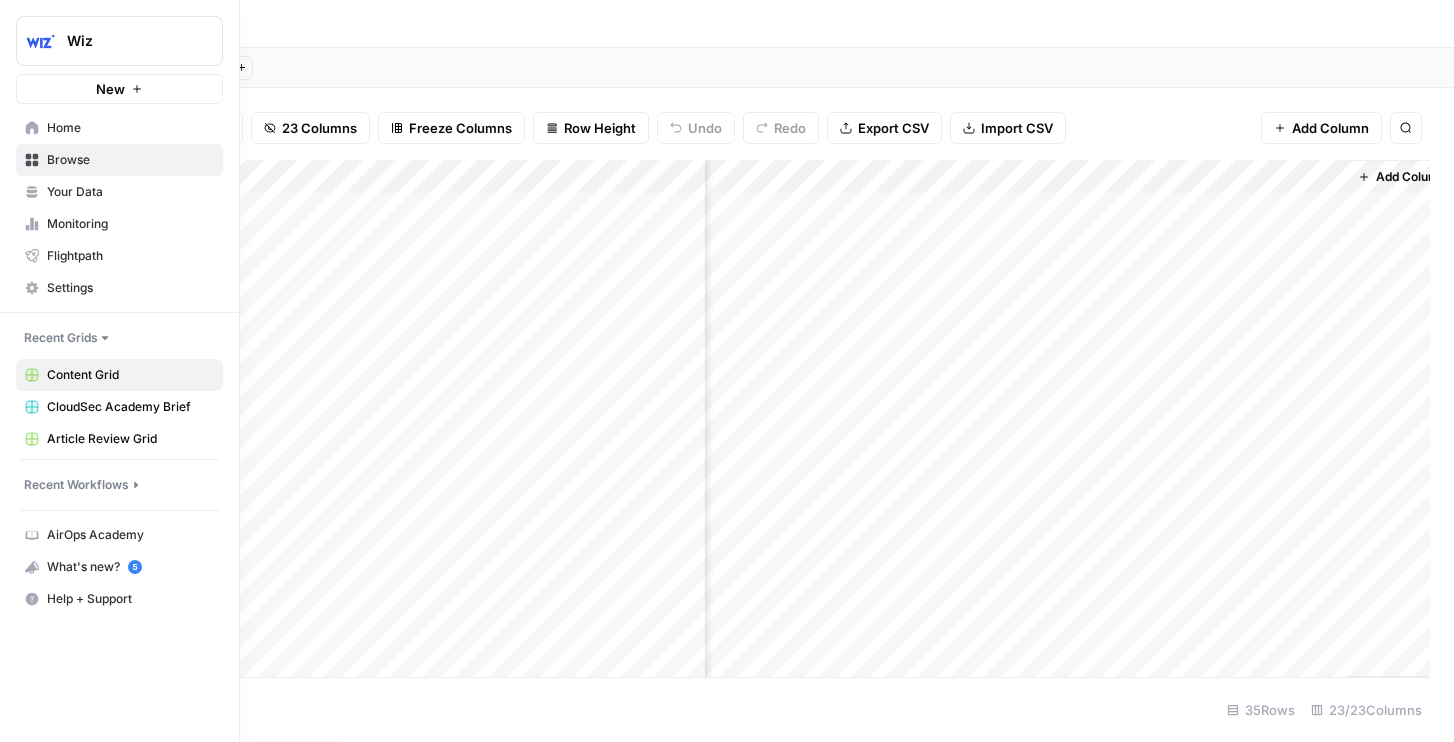 click at bounding box center (41, 41) 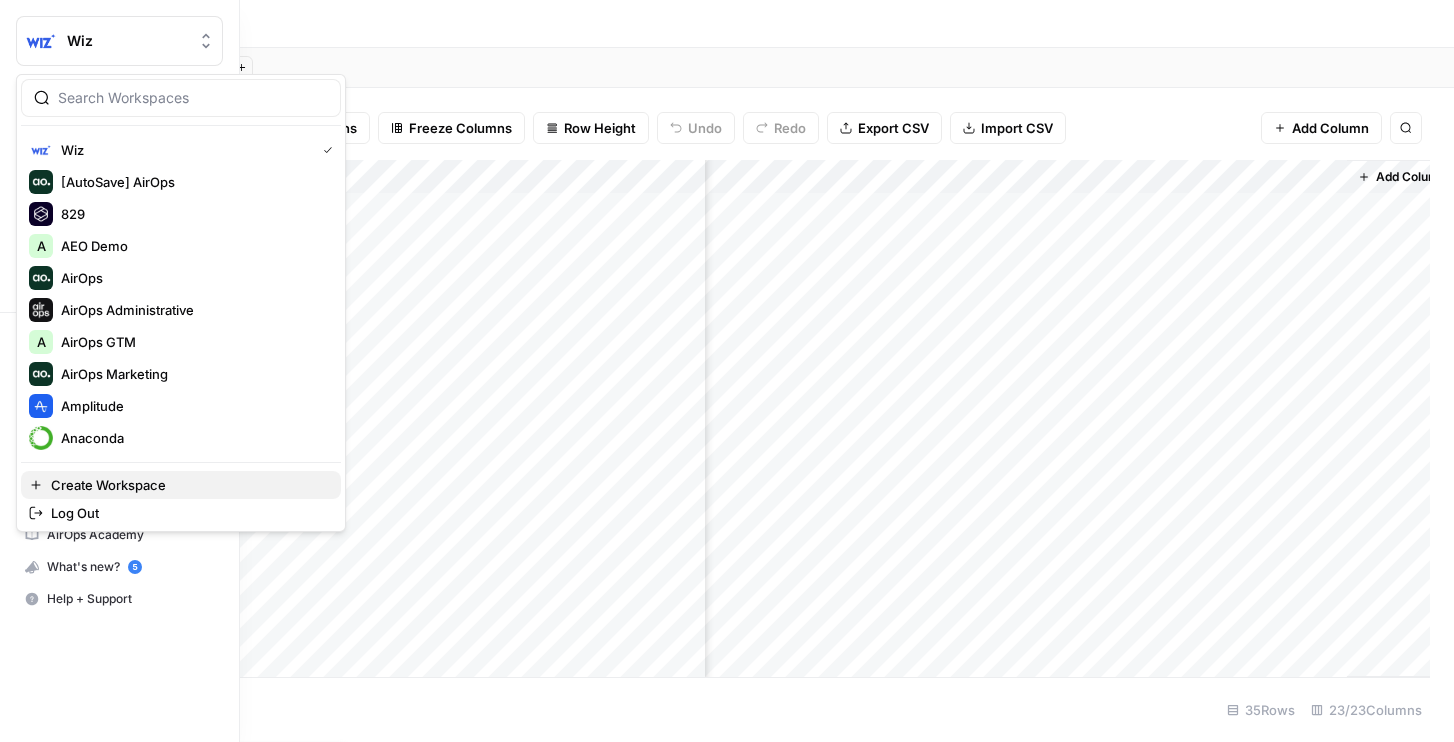 click on "Create Workspace" at bounding box center [108, 485] 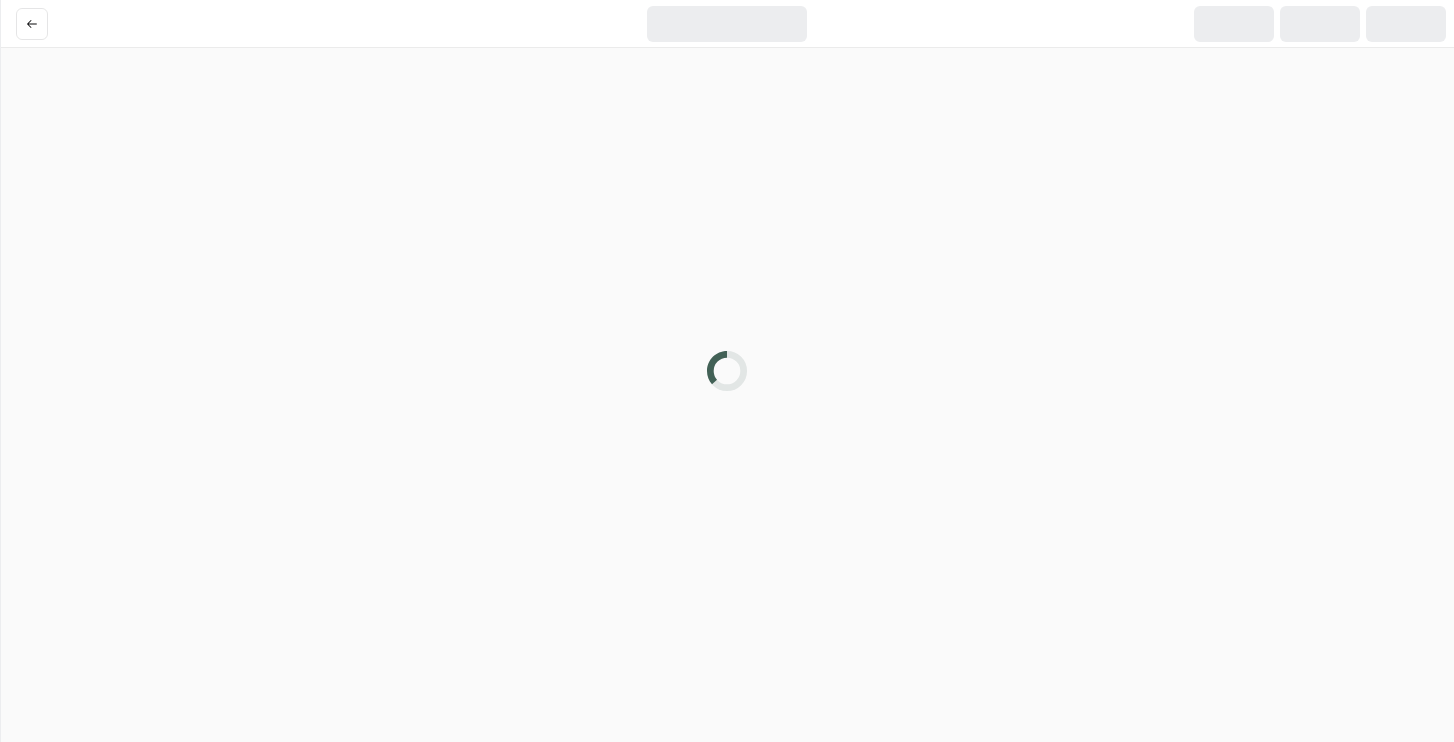 scroll, scrollTop: 0, scrollLeft: 0, axis: both 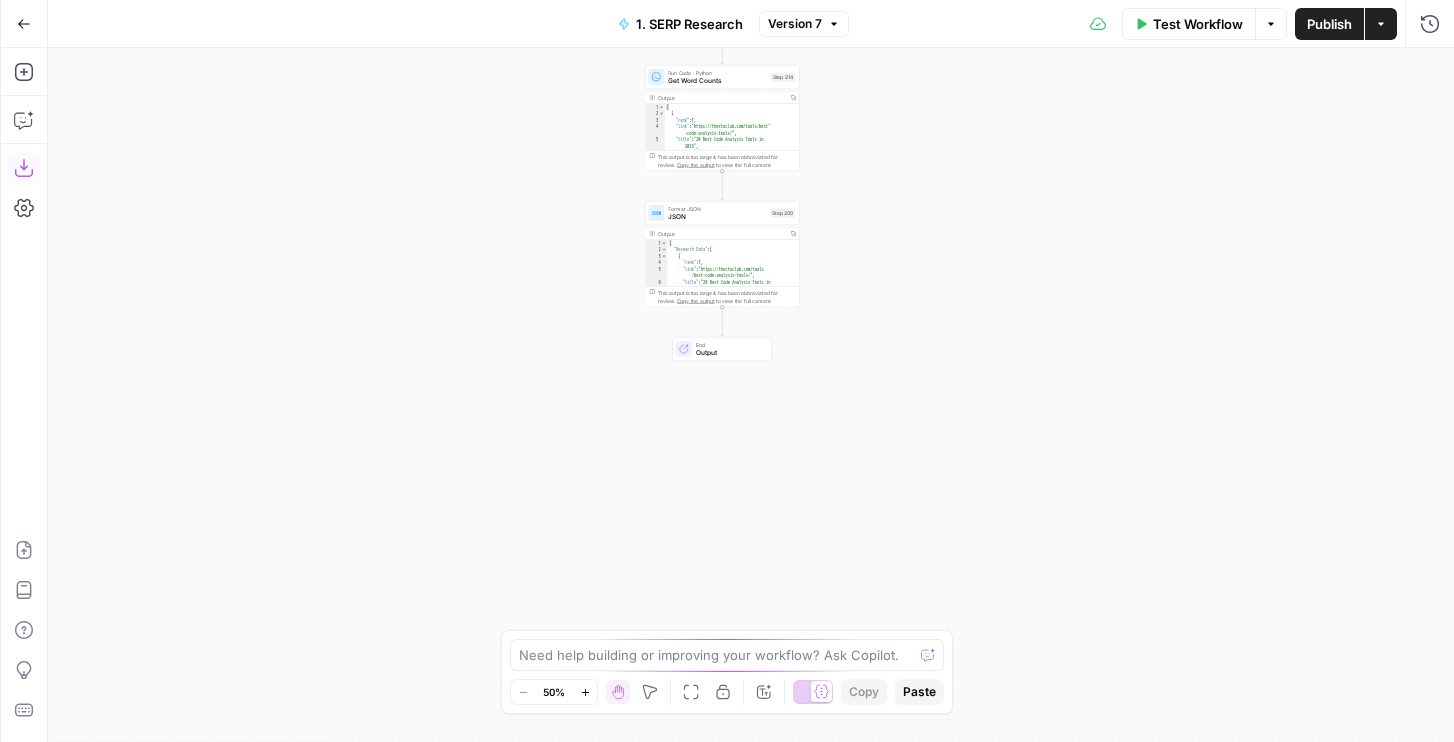 click 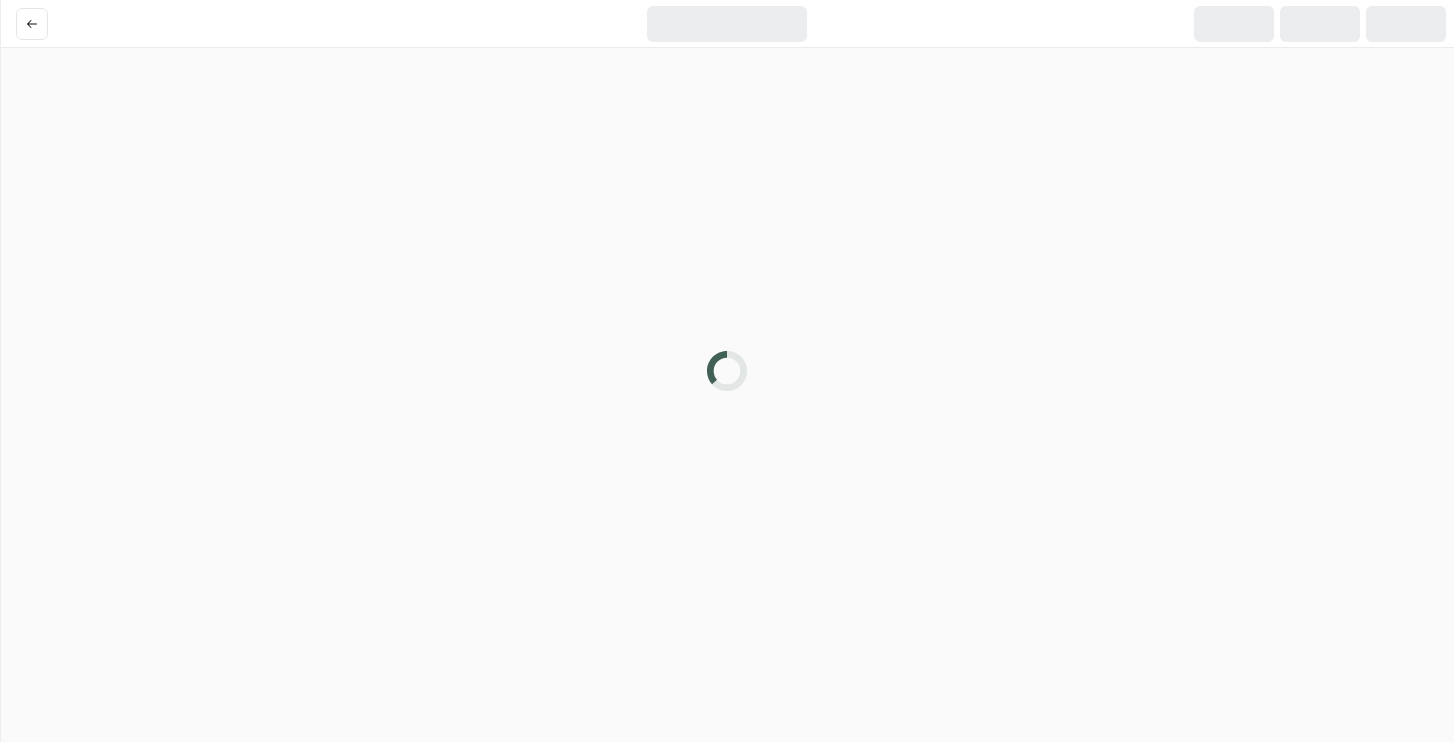 scroll, scrollTop: 0, scrollLeft: 0, axis: both 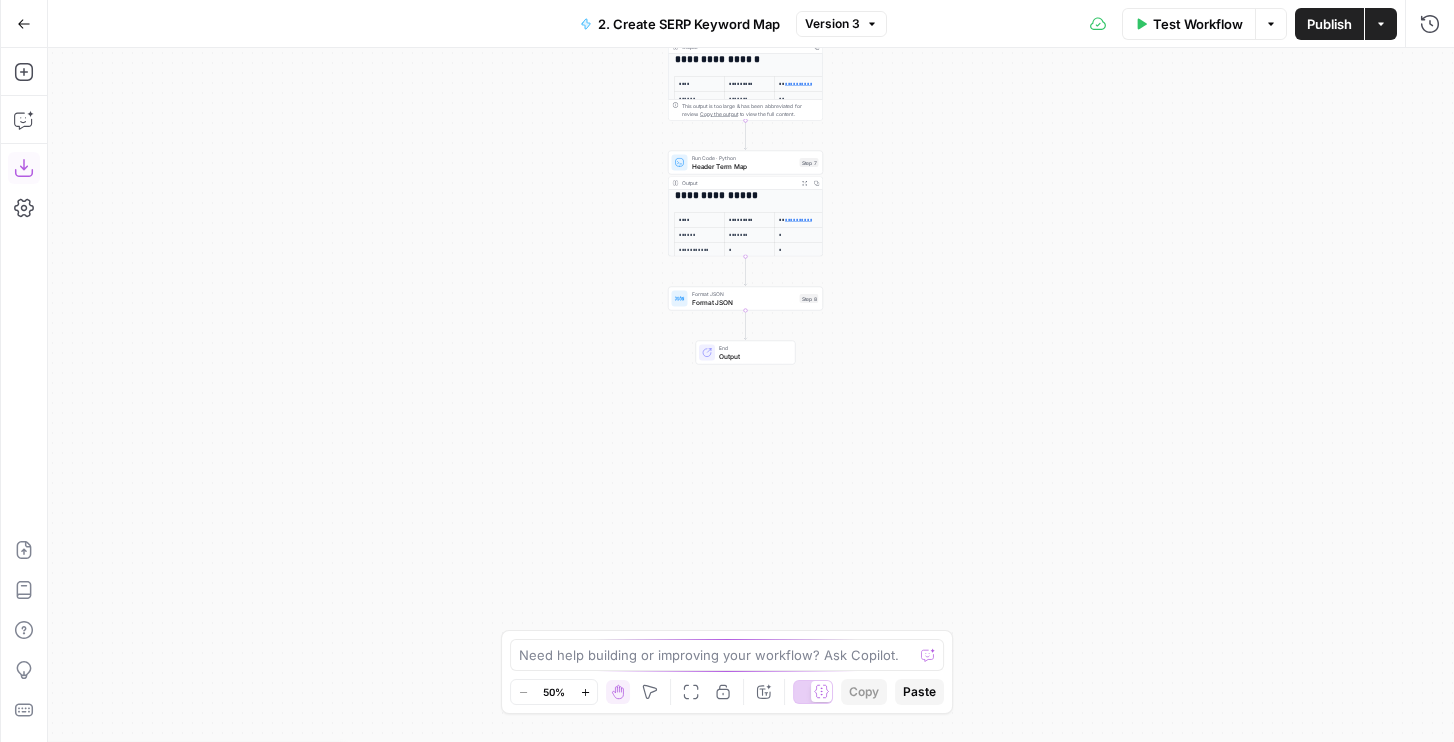 click 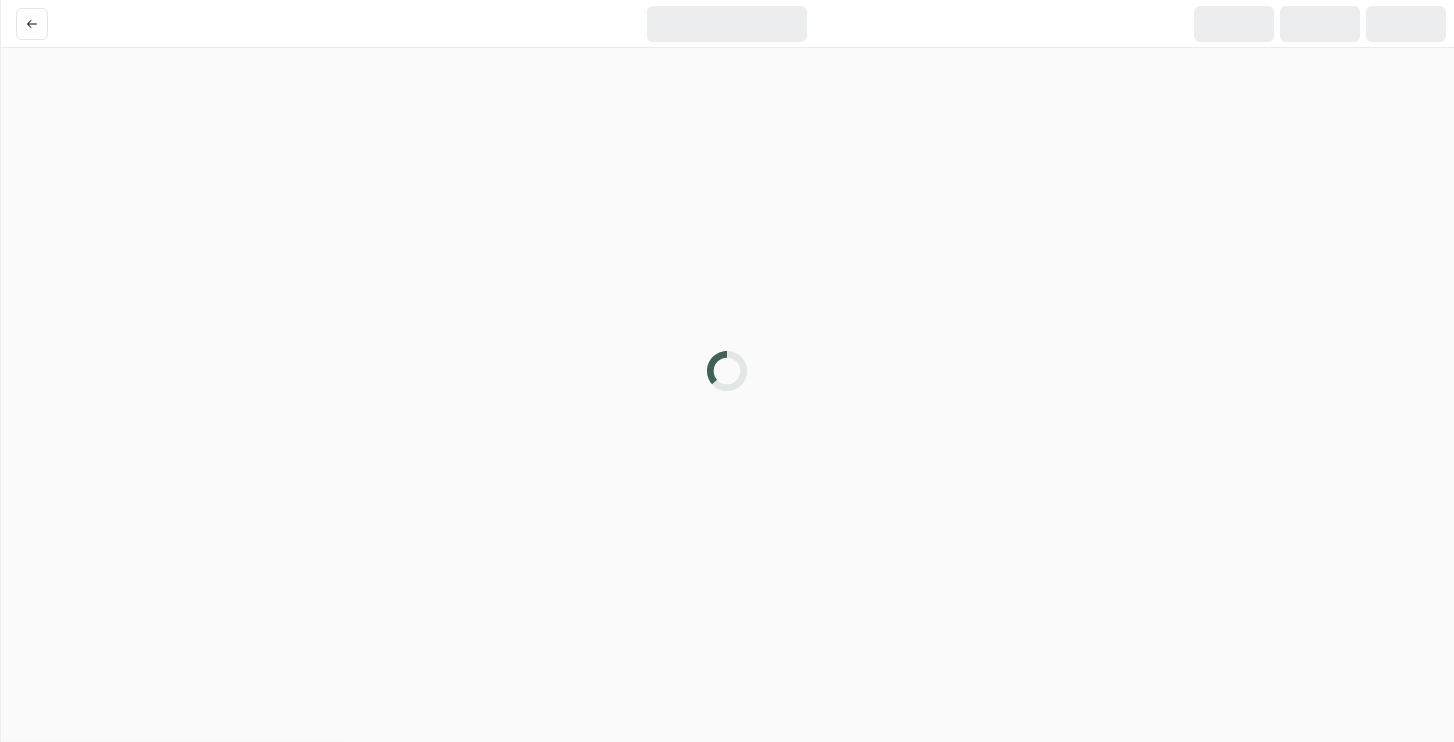 scroll, scrollTop: 0, scrollLeft: 0, axis: both 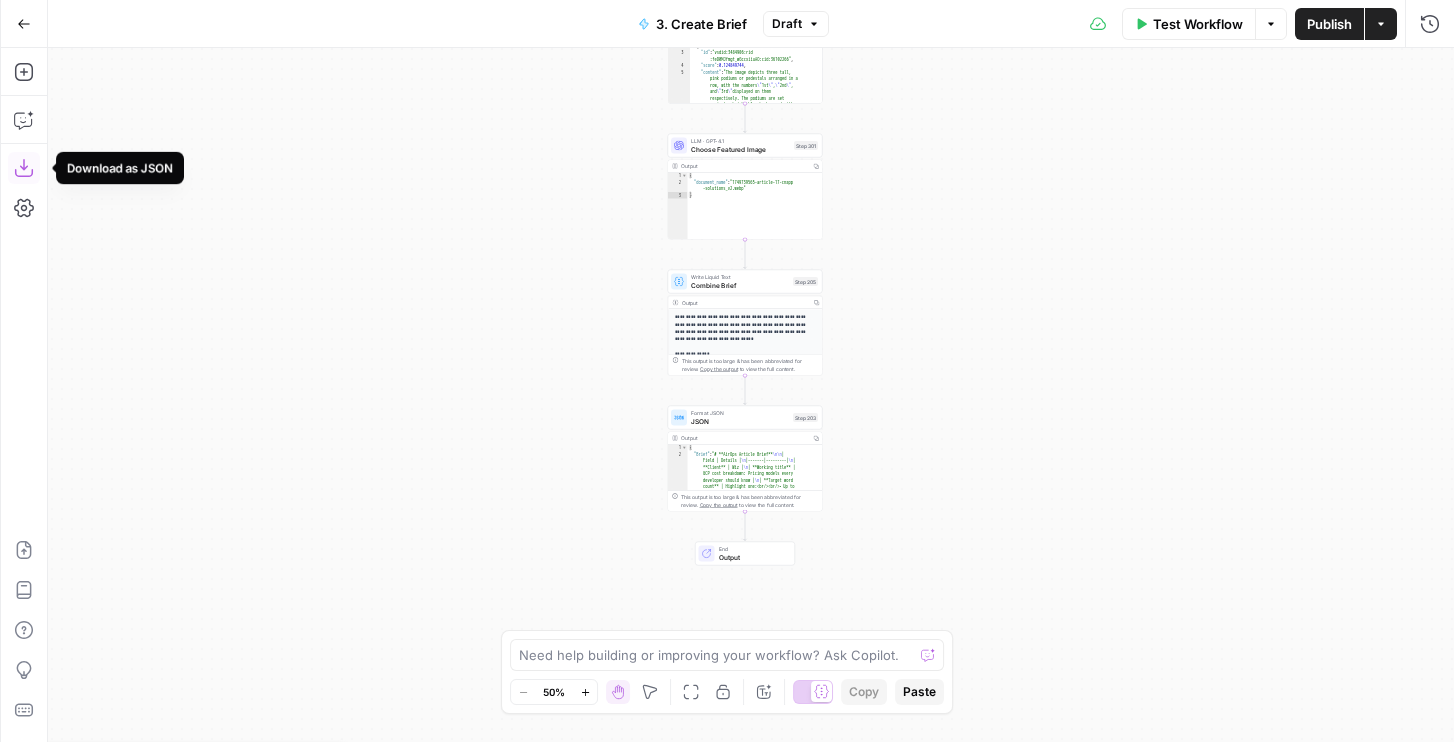 click 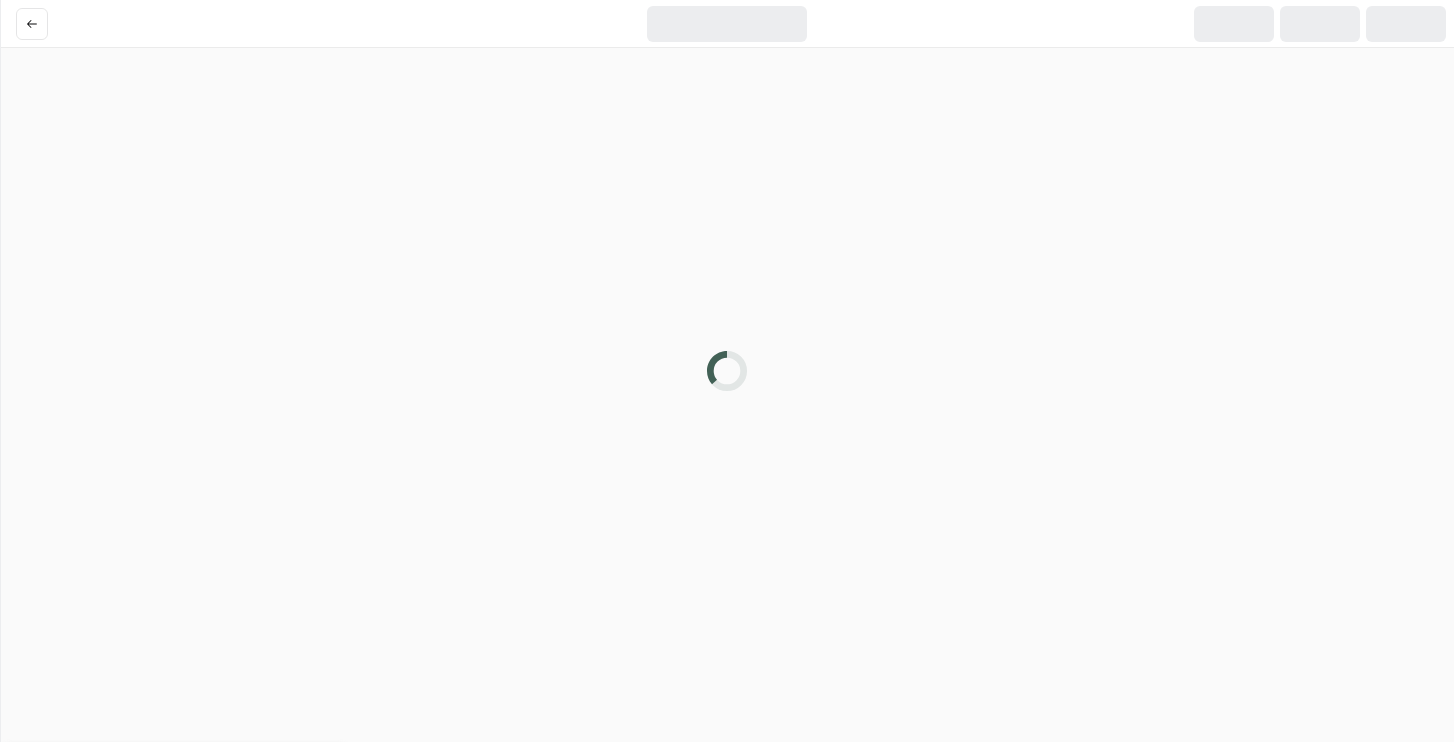 scroll, scrollTop: 0, scrollLeft: 0, axis: both 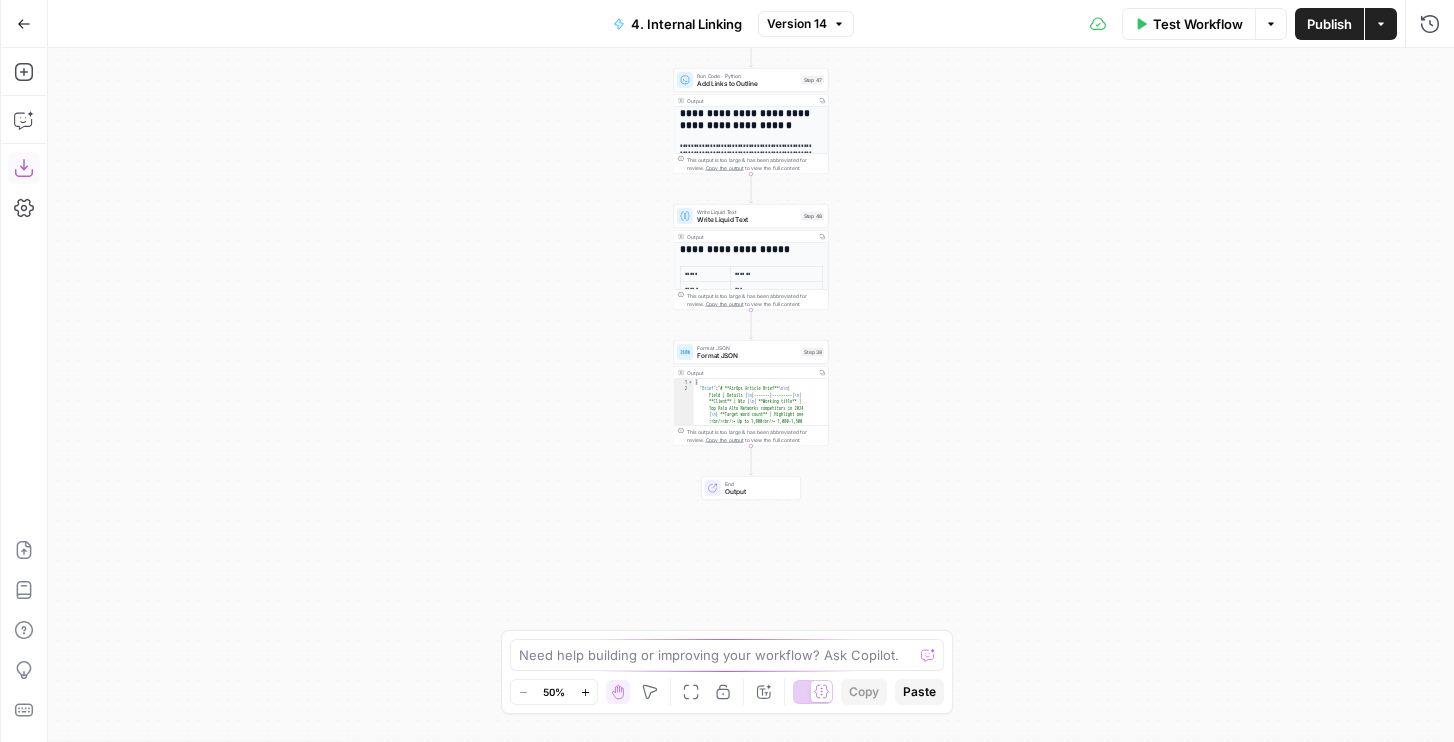 click 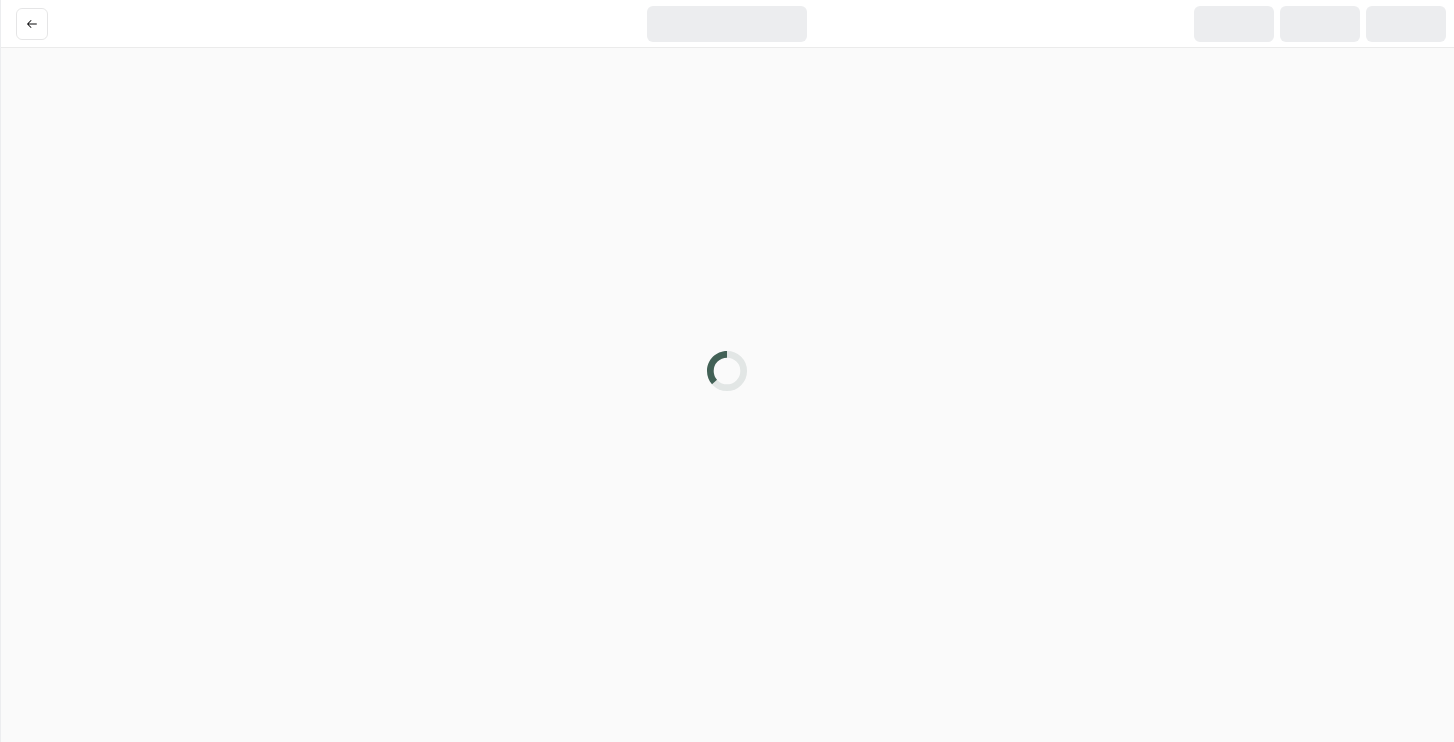 scroll, scrollTop: 0, scrollLeft: 0, axis: both 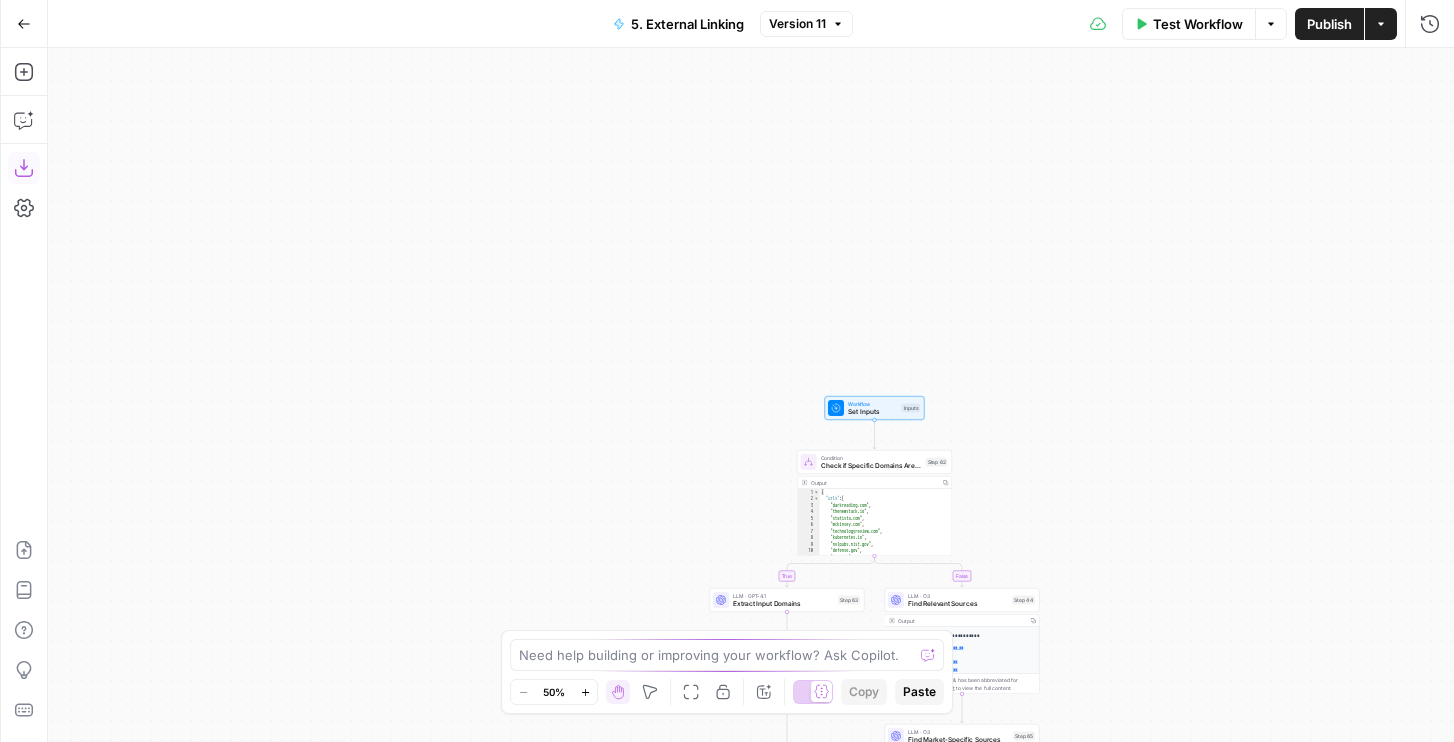 click 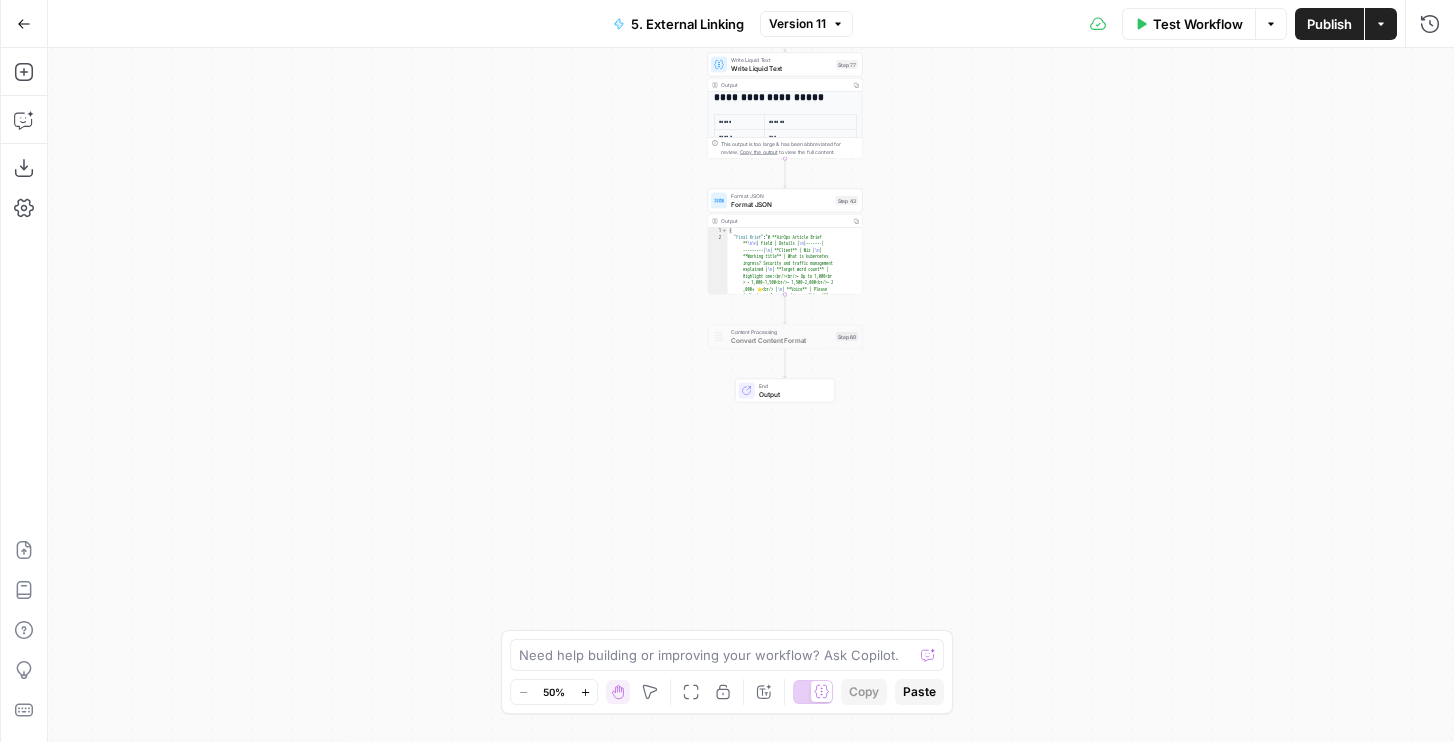 click on "Go Back" at bounding box center [24, 24] 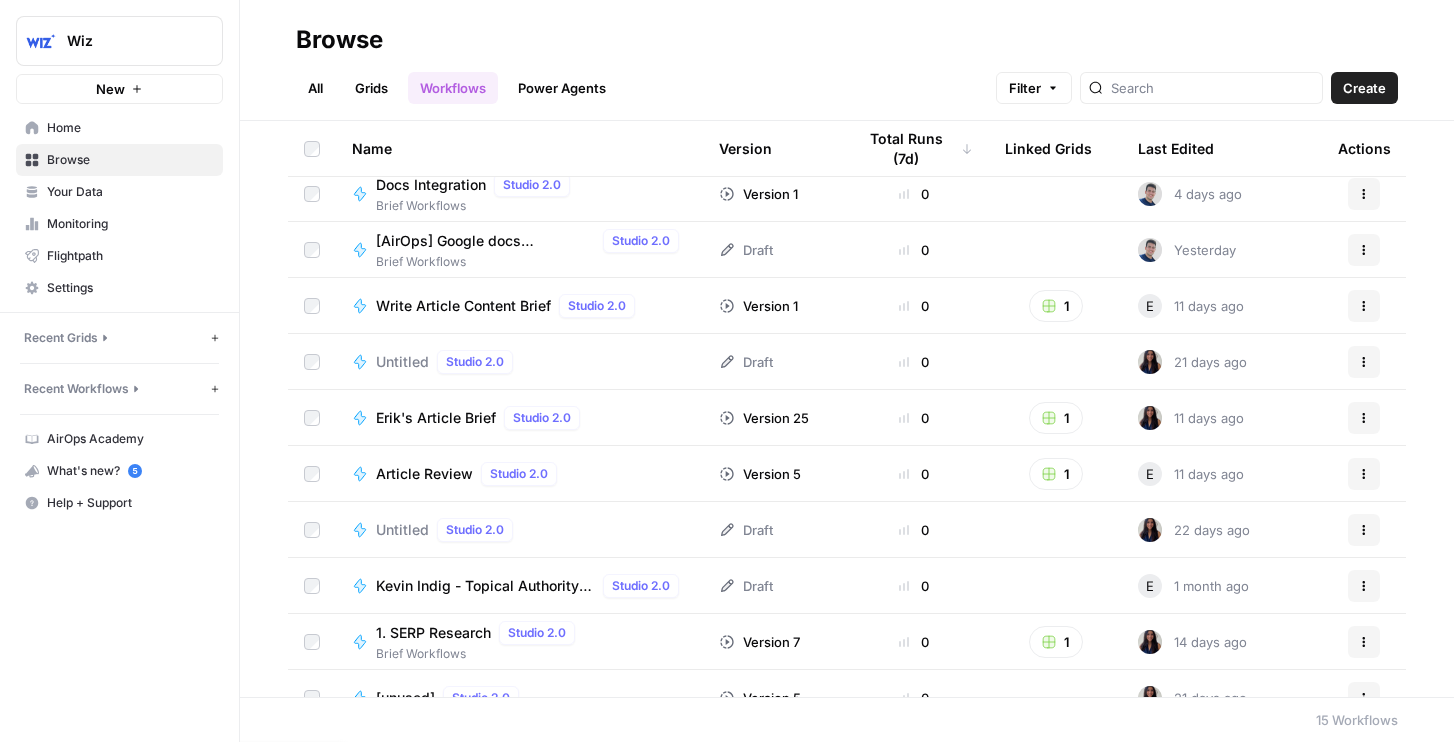 scroll, scrollTop: 320, scrollLeft: 0, axis: vertical 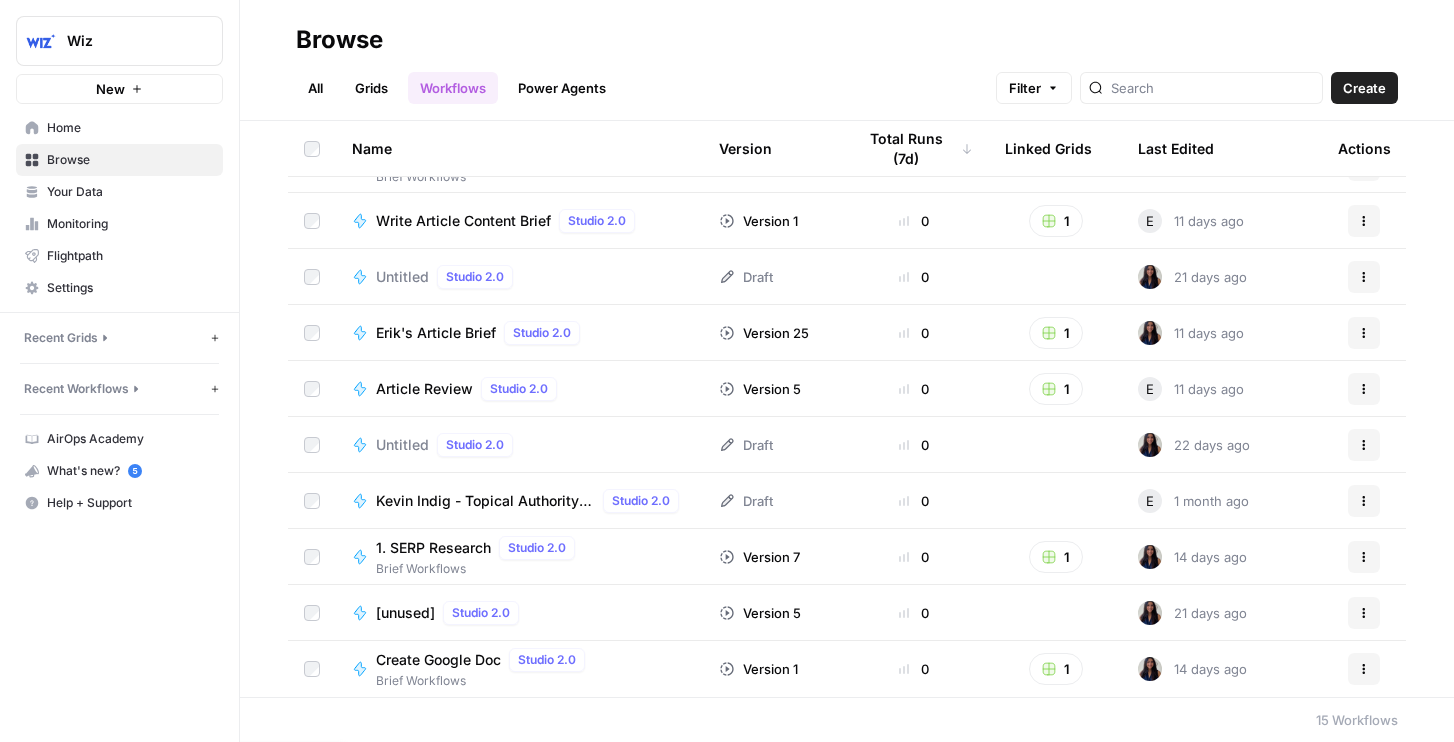 click on "Grids" at bounding box center (371, 88) 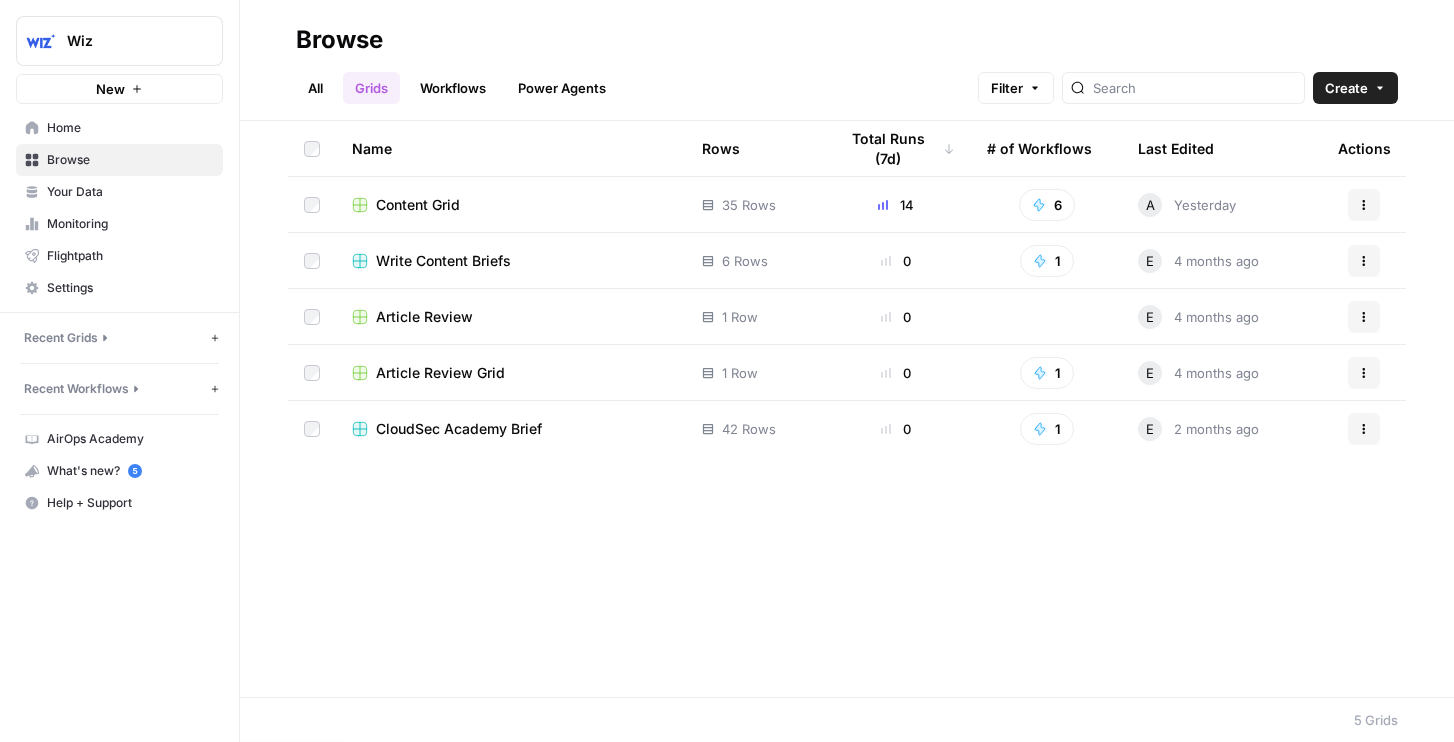 click on "Article Review" at bounding box center (424, 317) 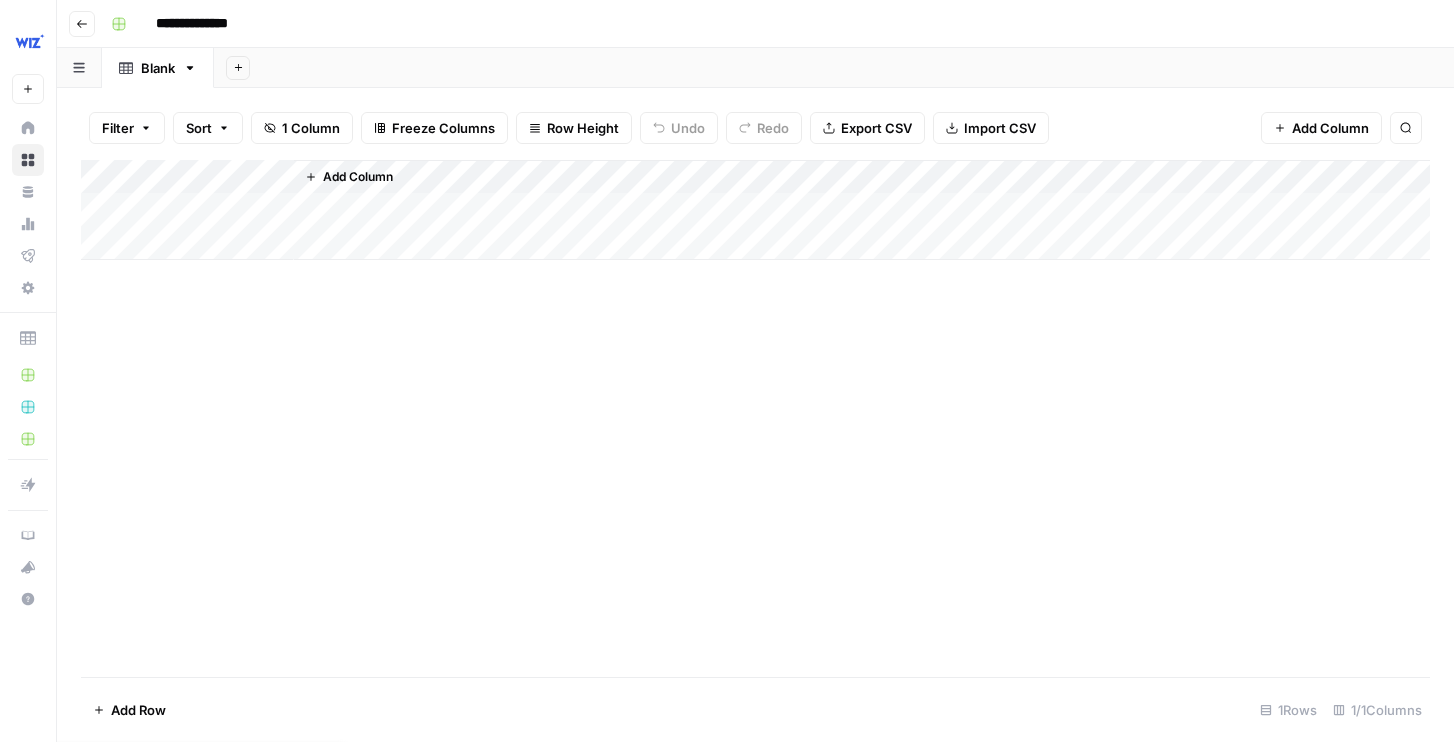 click 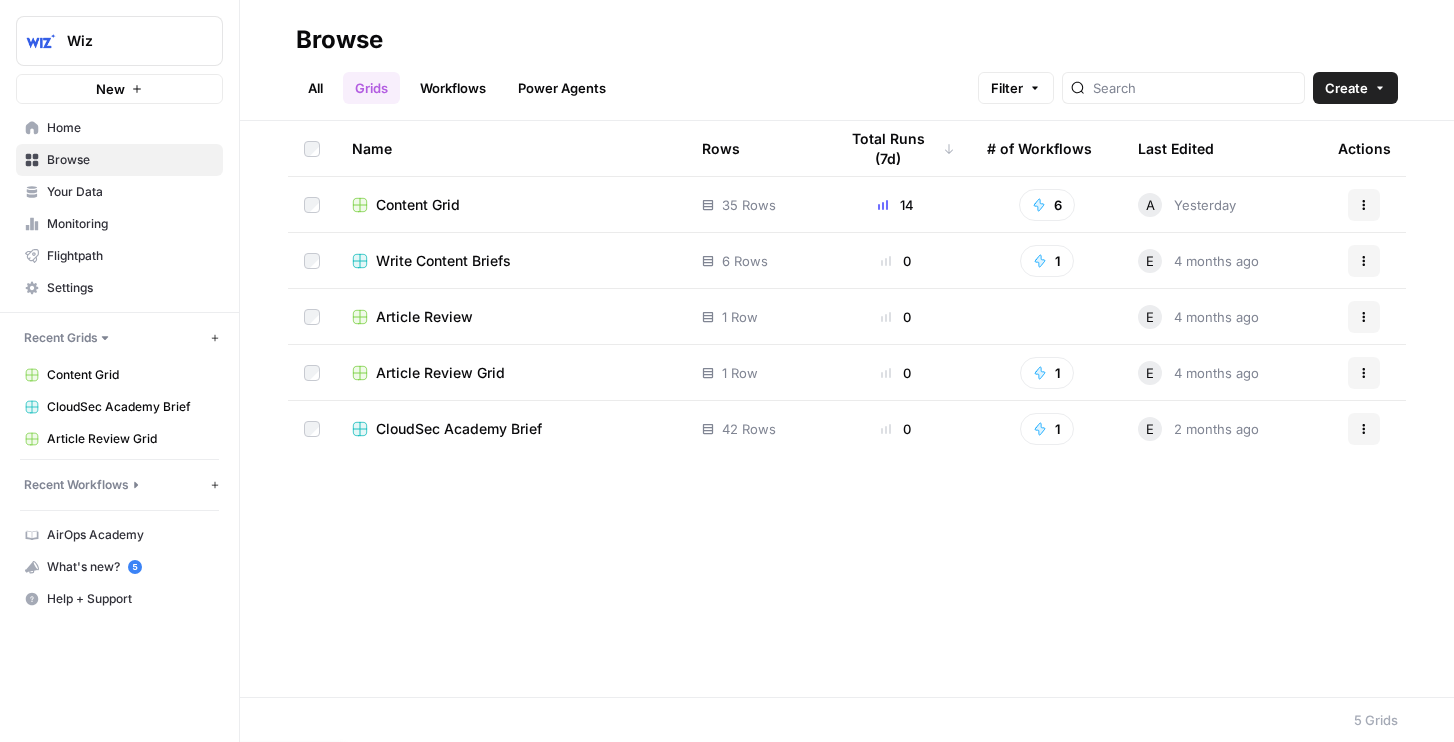 click on "Article Review Grid" at bounding box center [440, 373] 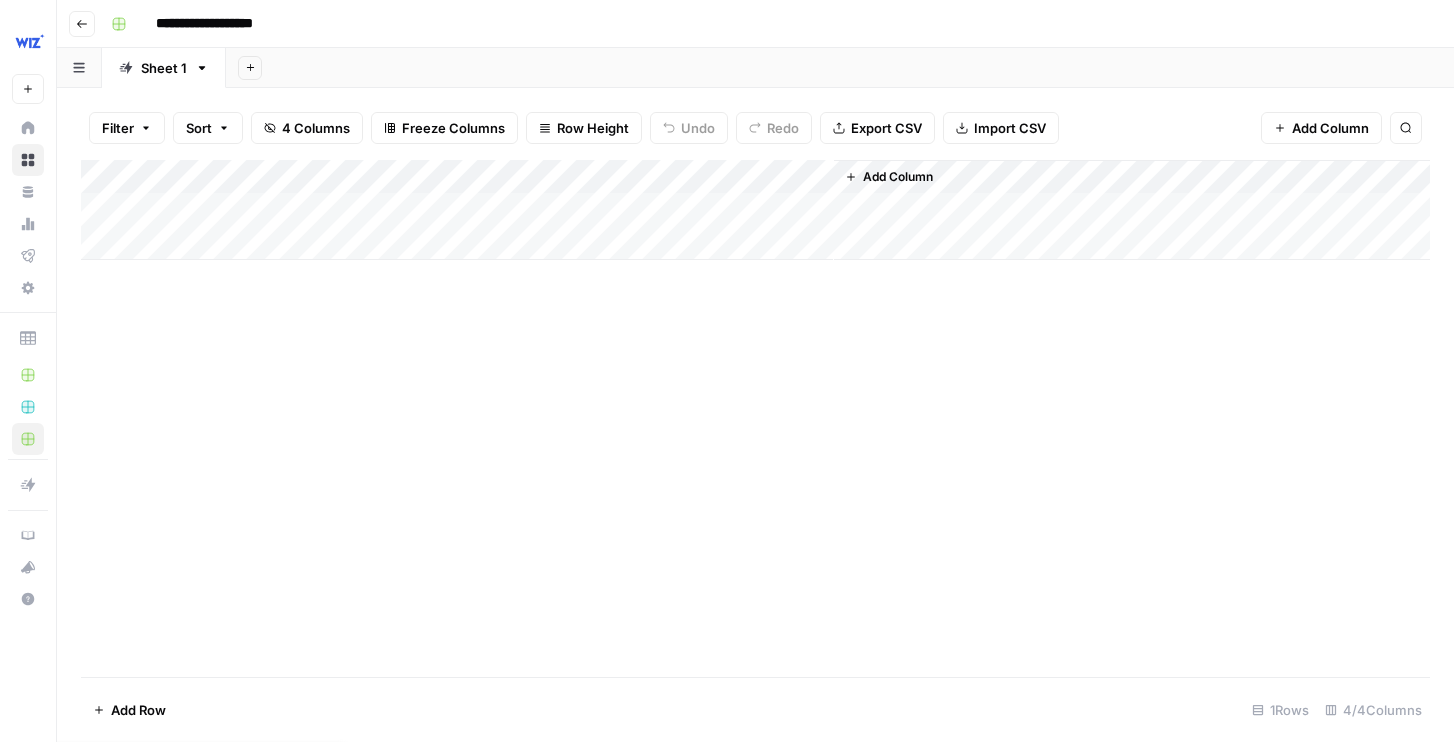 click on "**********" at bounding box center (755, 24) 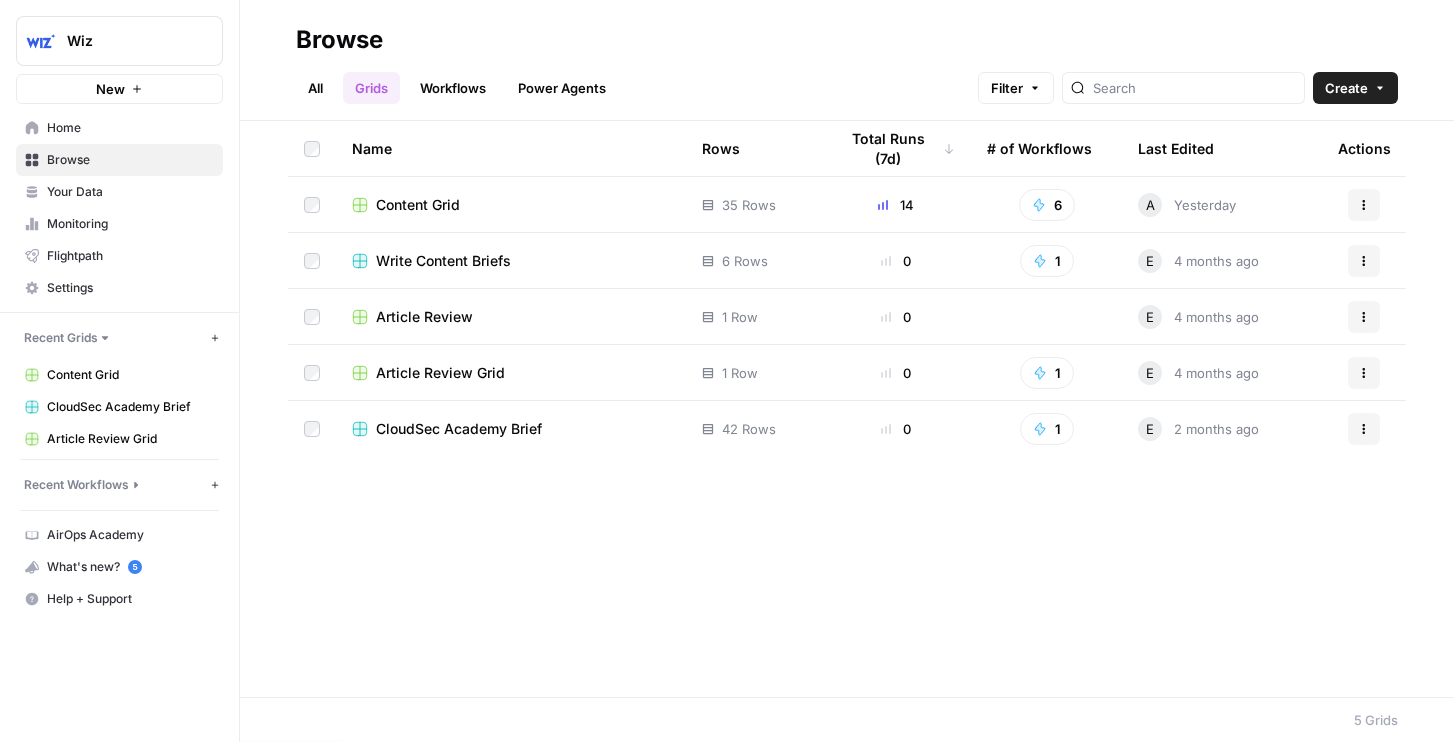 click on "Write Content Briefs" at bounding box center (443, 261) 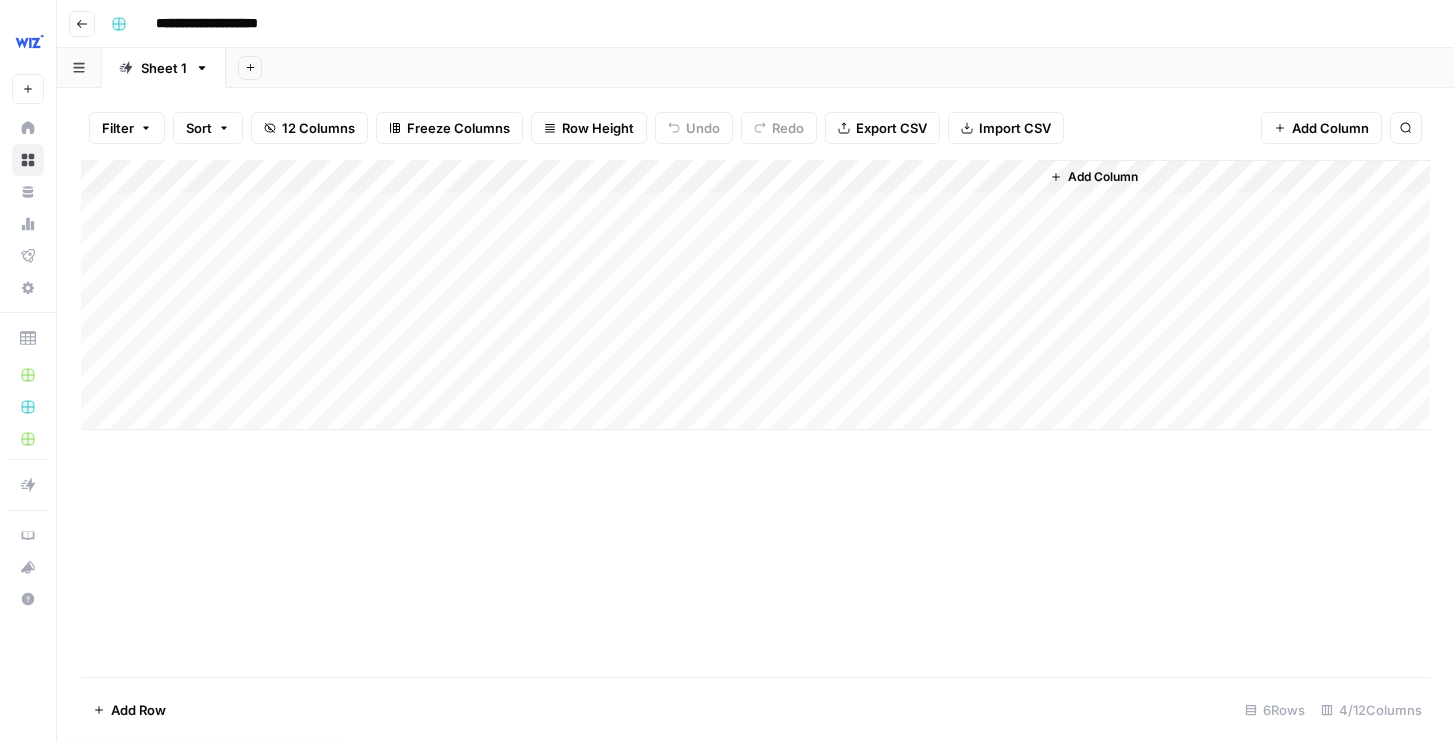 click on "Go back" at bounding box center [82, 24] 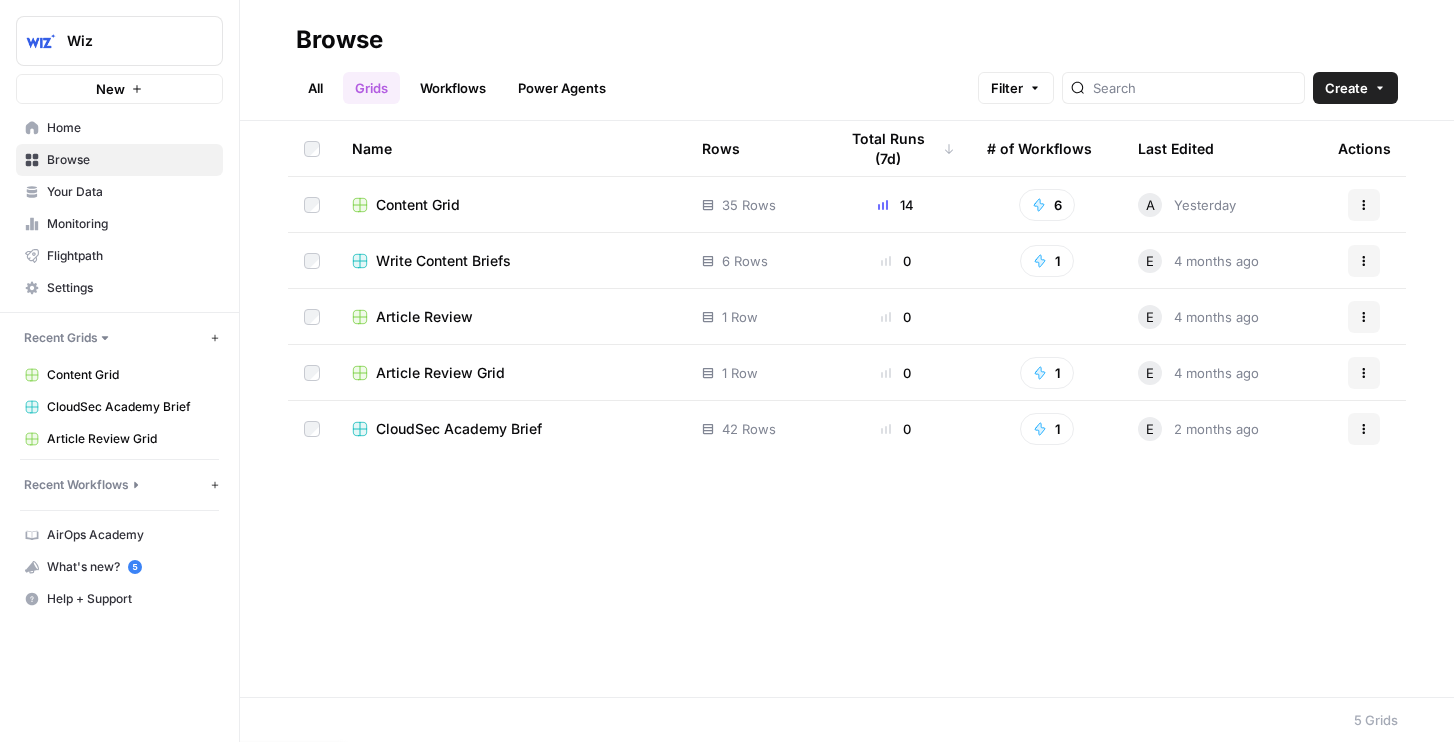 click on "Content Grid" at bounding box center (418, 205) 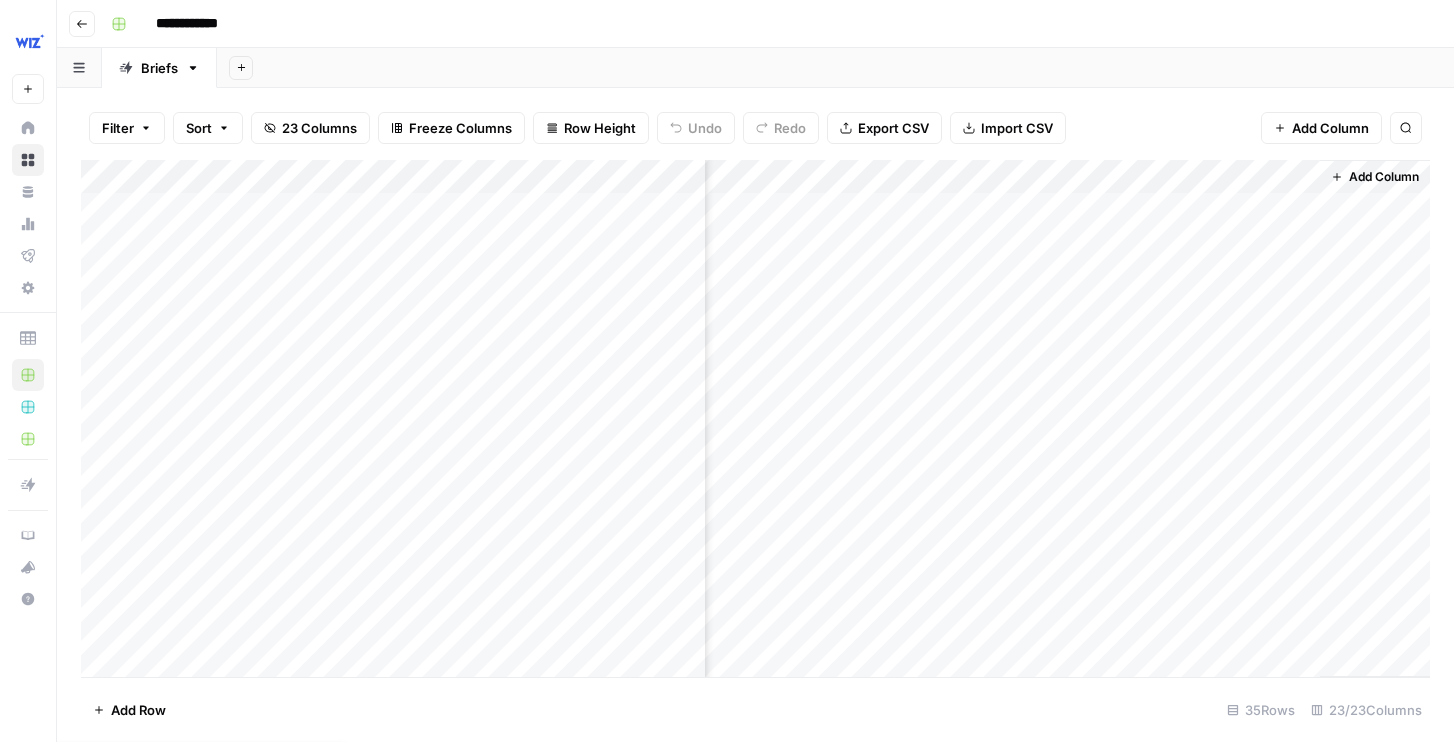 scroll, scrollTop: 0, scrollLeft: 3486, axis: horizontal 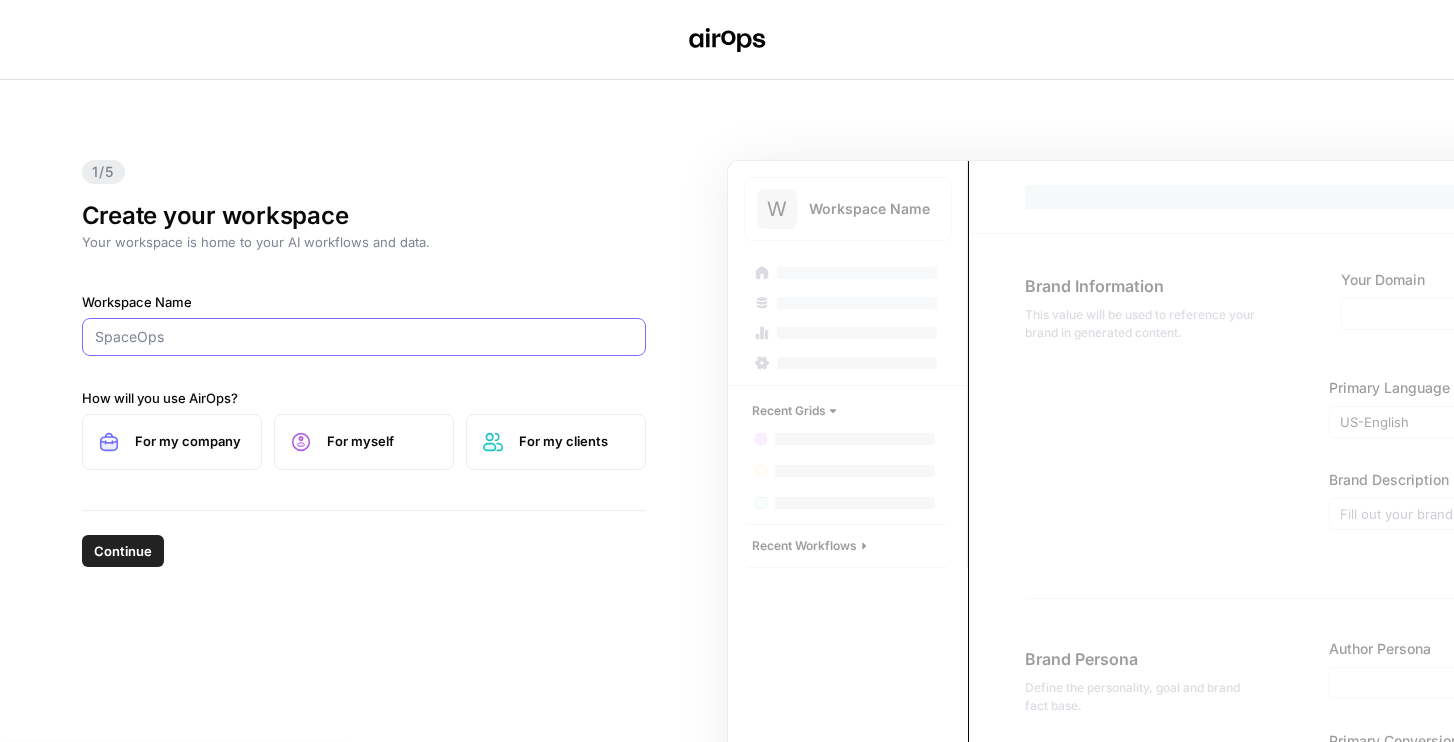 click on "Workspace Name" at bounding box center [364, 337] 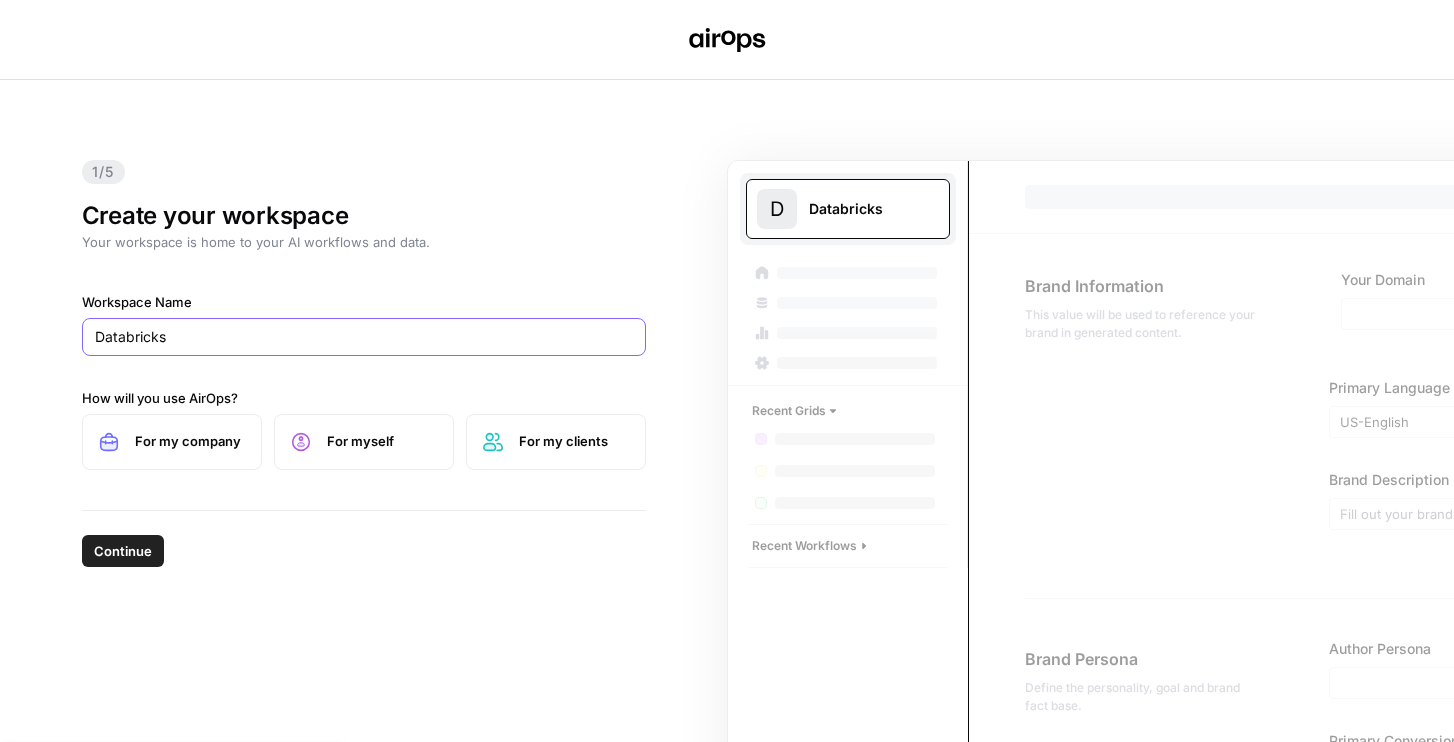 type on "Databricks" 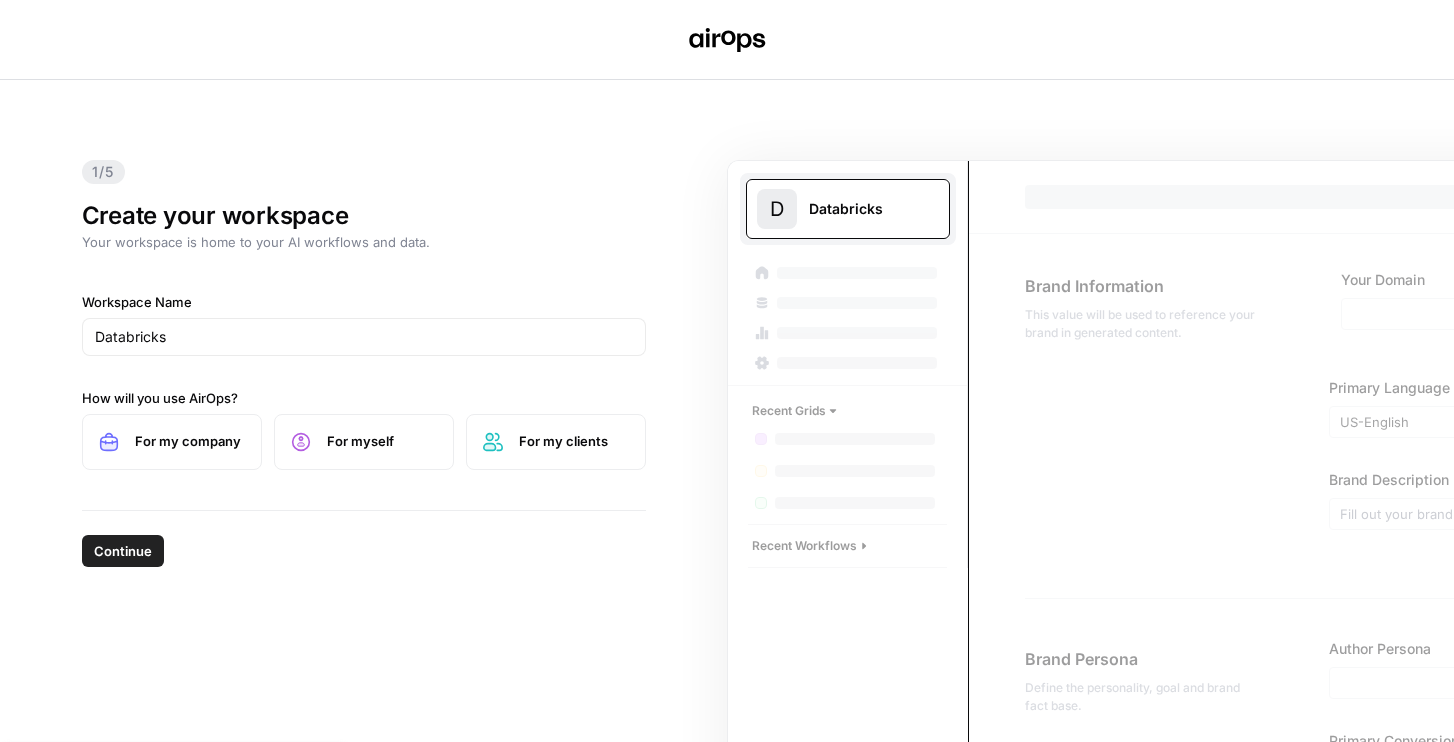 click on "For my company" at bounding box center (172, 442) 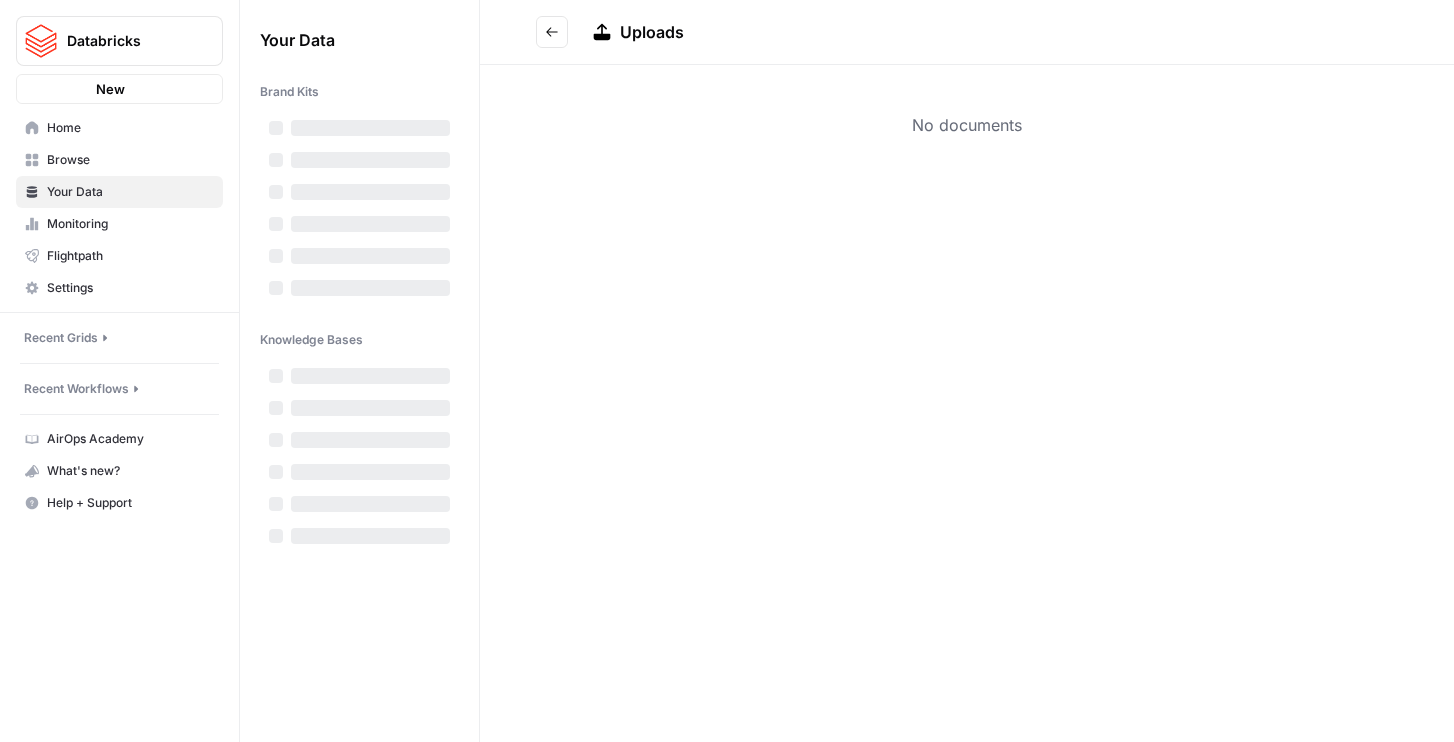 scroll, scrollTop: 0, scrollLeft: 0, axis: both 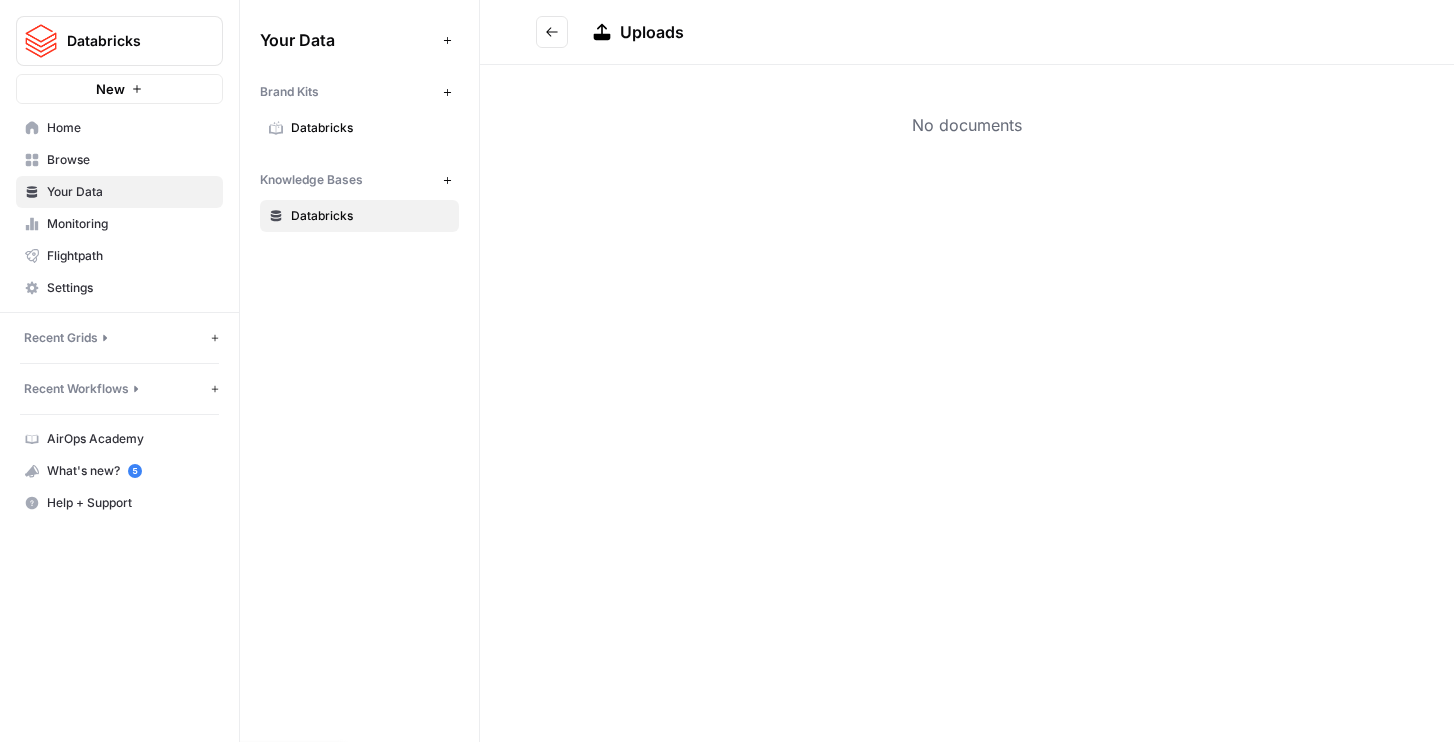 click at bounding box center (552, 32) 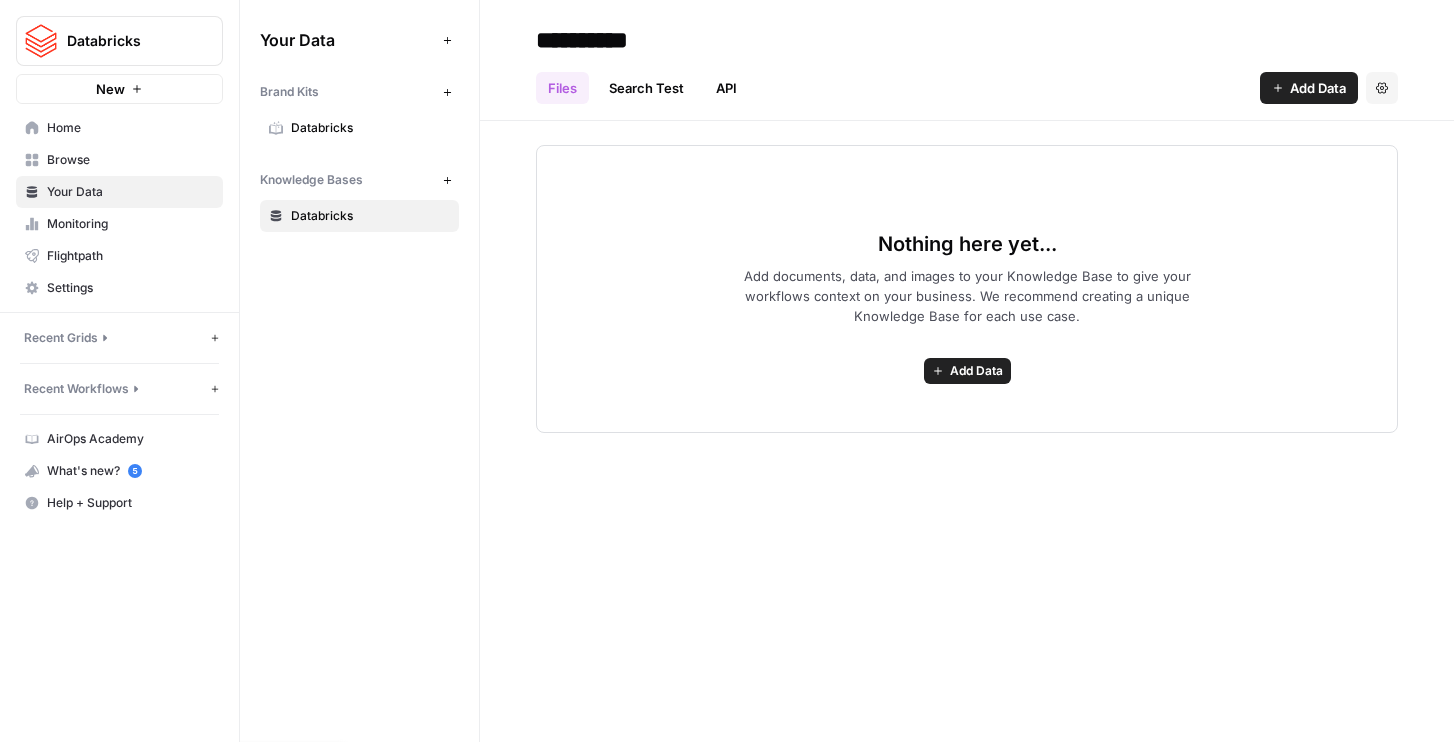 click on "Add Data" at bounding box center [1318, 88] 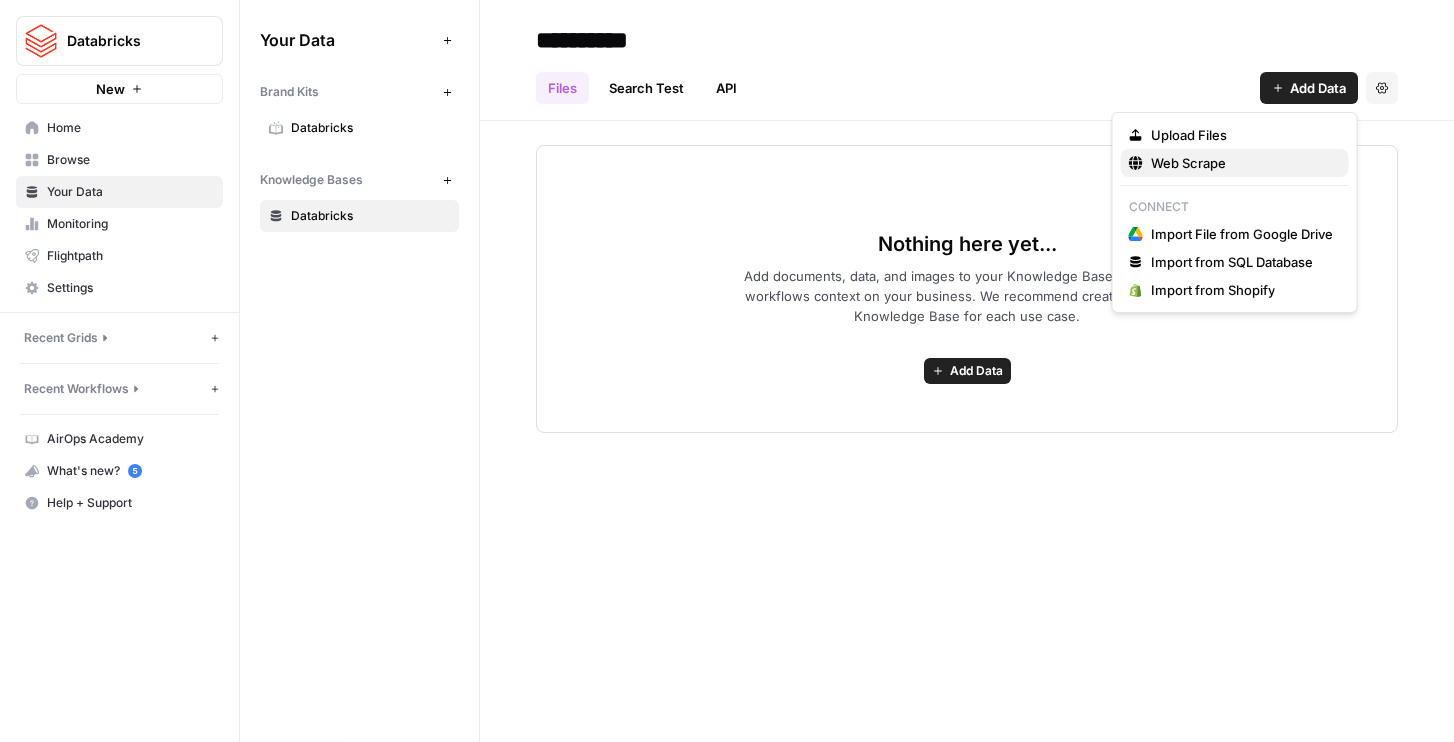 click on "Web Scrape" at bounding box center [1235, 163] 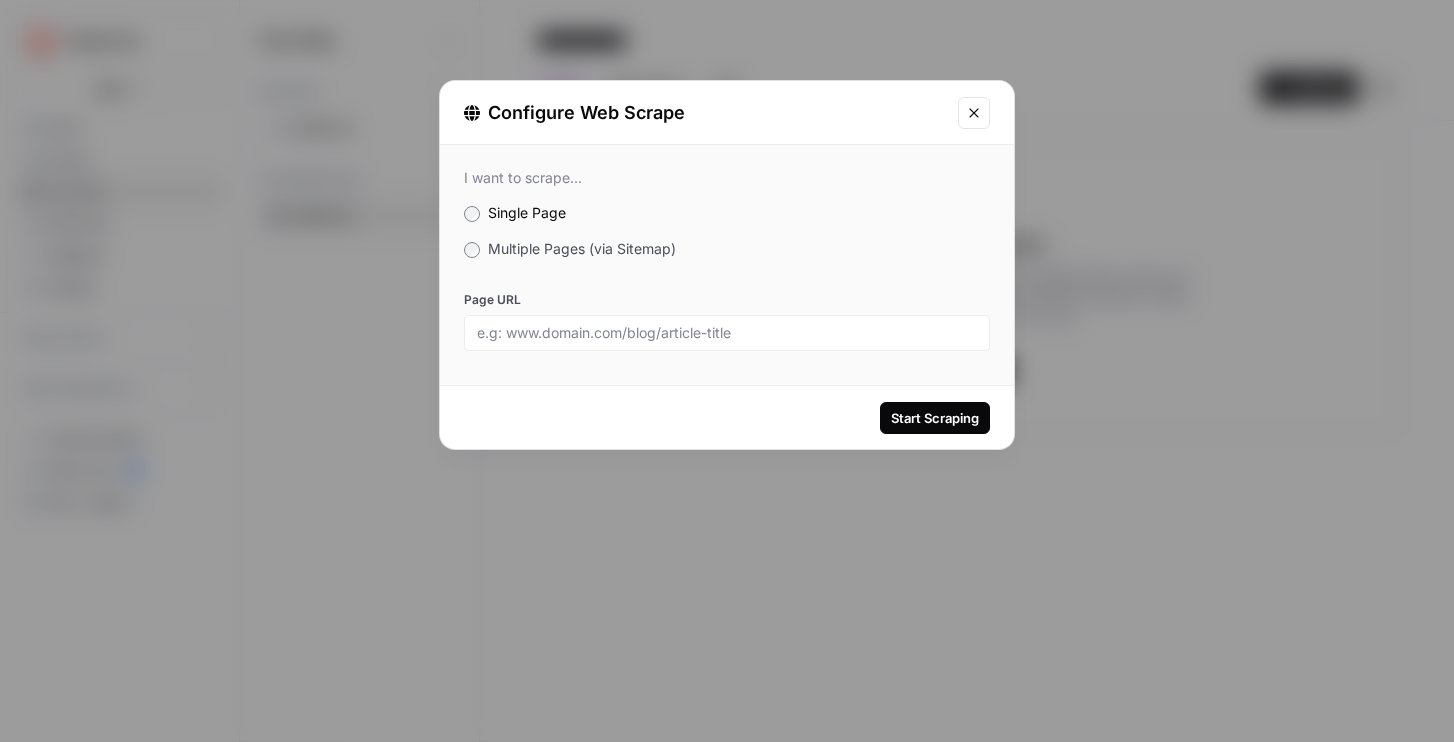 click on "Multiple Pages (via Sitemap)" at bounding box center (582, 248) 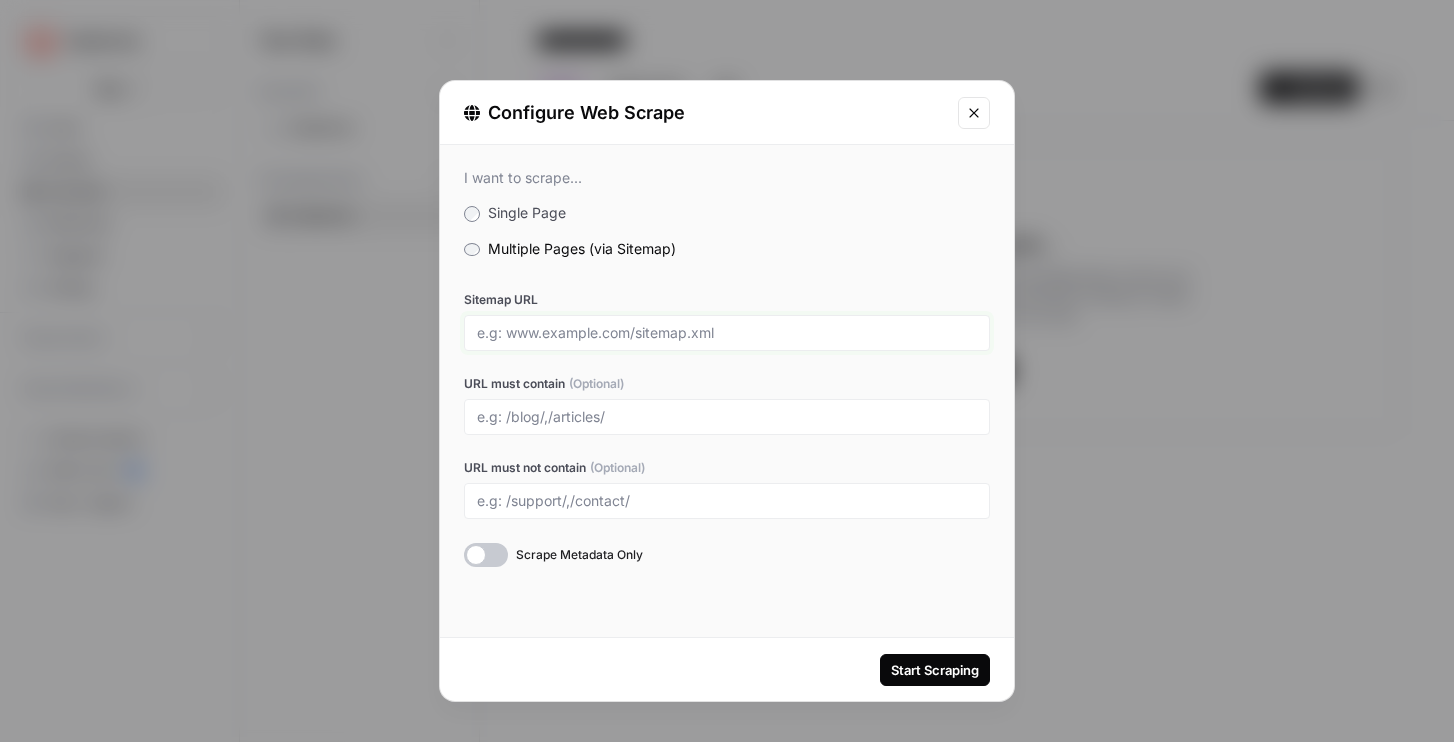 click on "Sitemap URL" at bounding box center [727, 333] 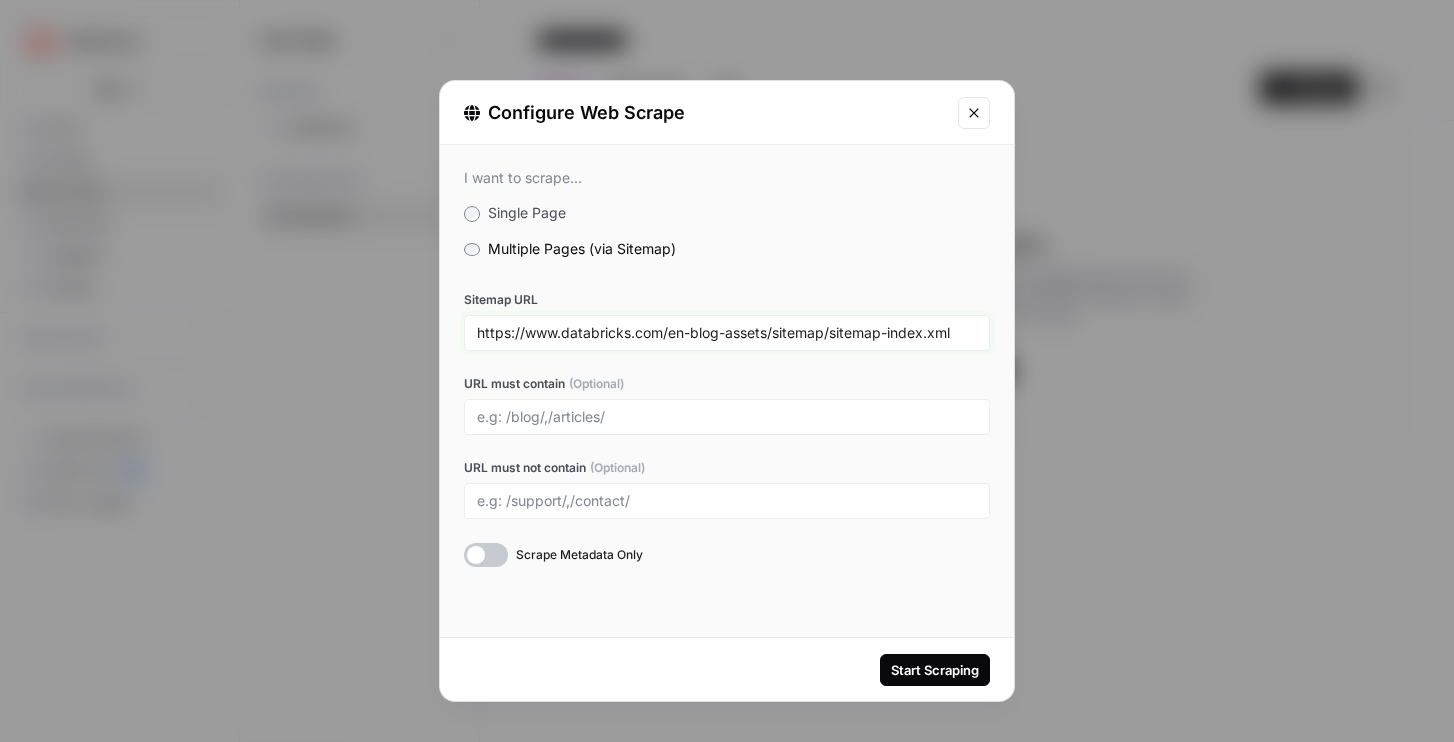 type on "https://www.databricks.com/en-blog-assets/sitemap/sitemap-index.xml" 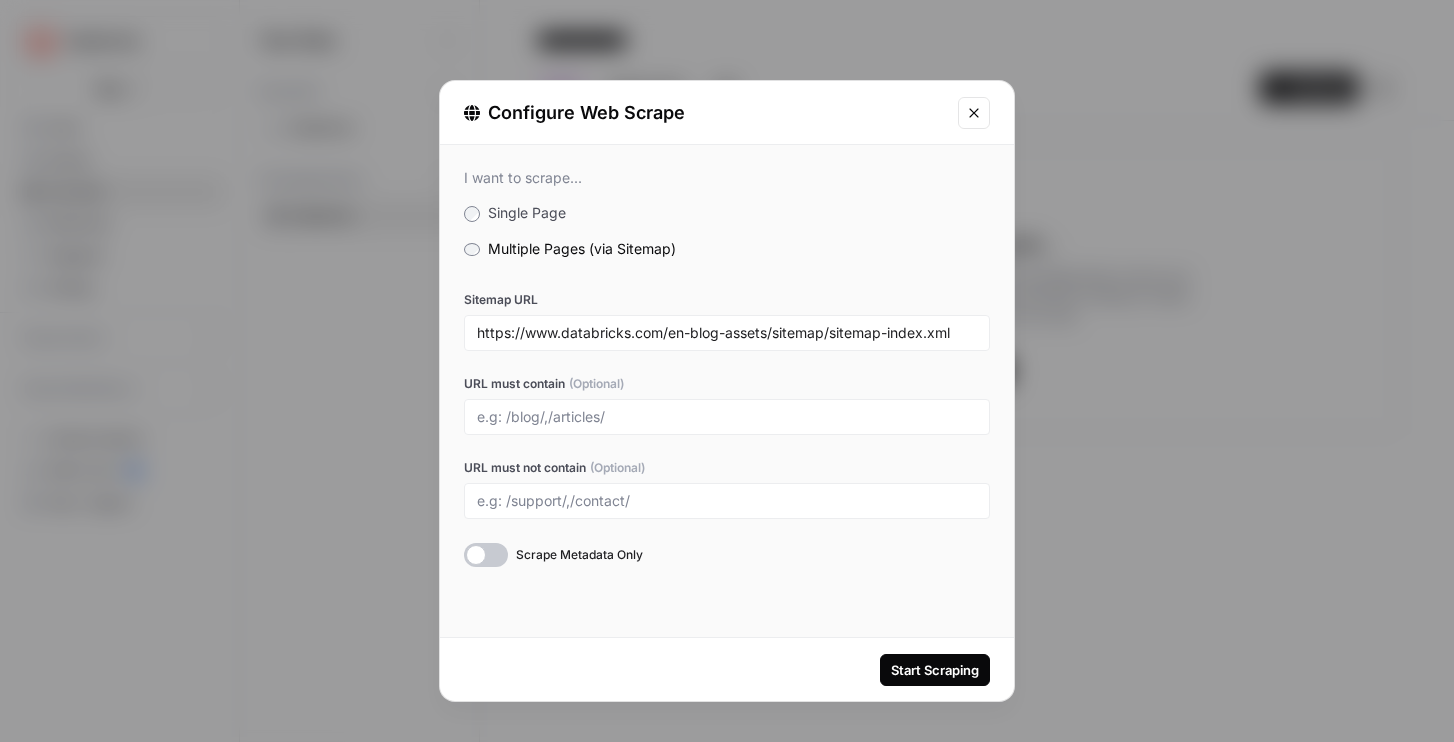 click on "Start Scraping" at bounding box center (935, 670) 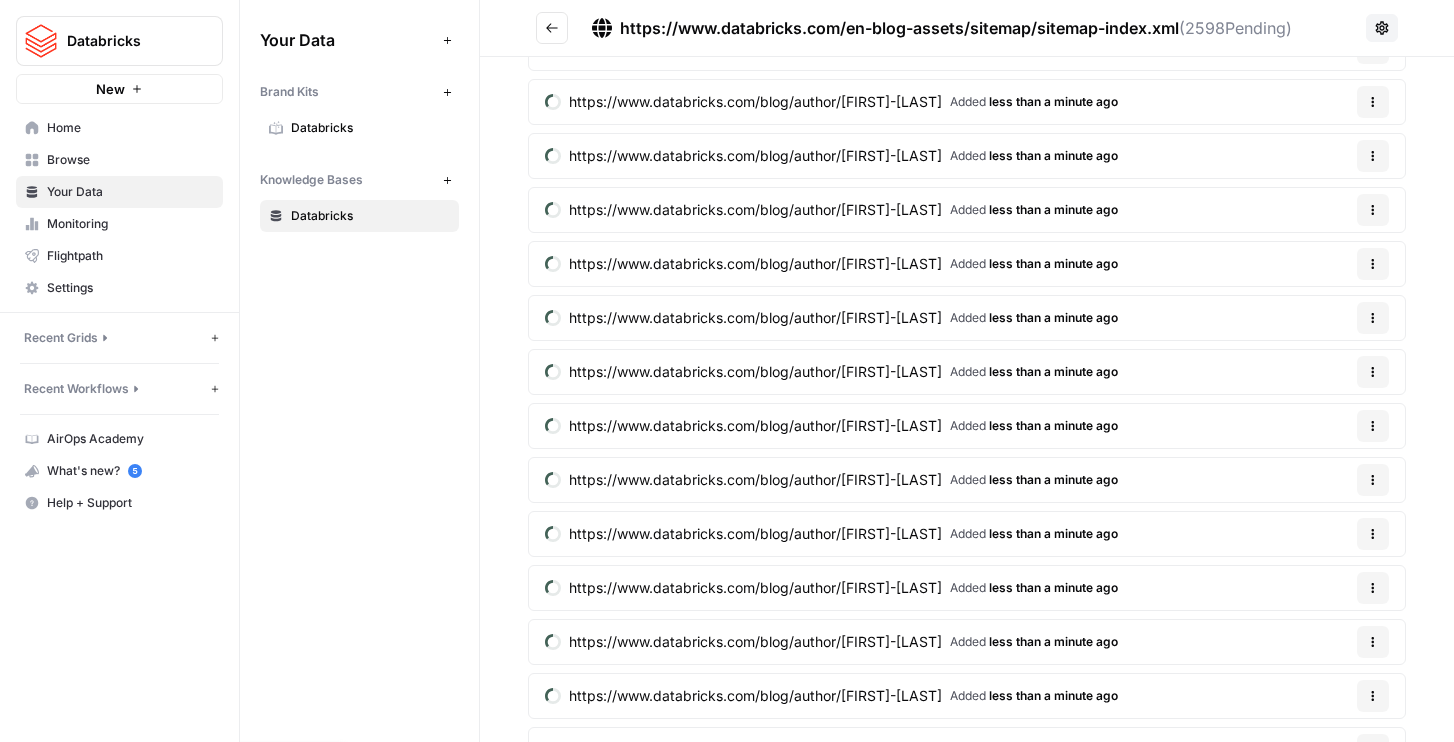 scroll, scrollTop: 6774, scrollLeft: 0, axis: vertical 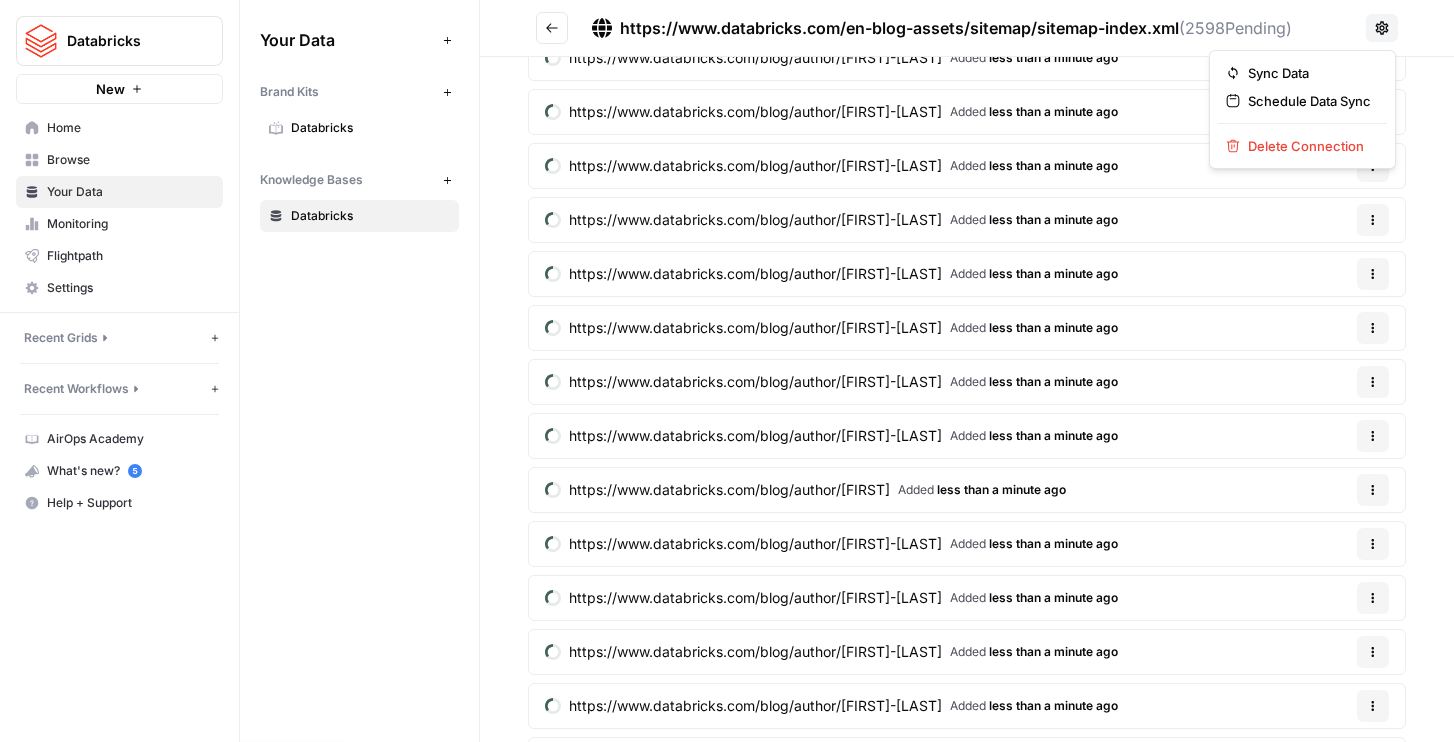 click at bounding box center [1382, 28] 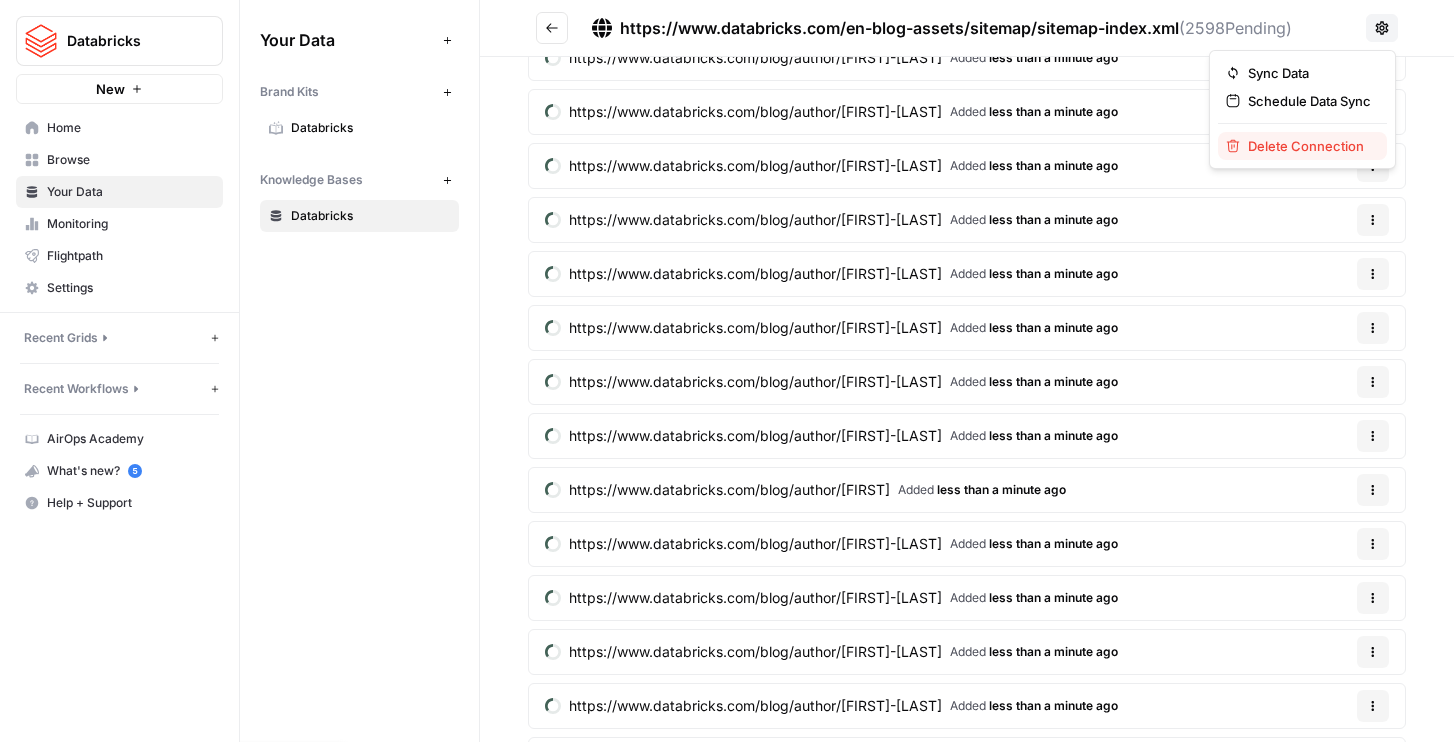 click on "Delete Connection" at bounding box center (1306, 146) 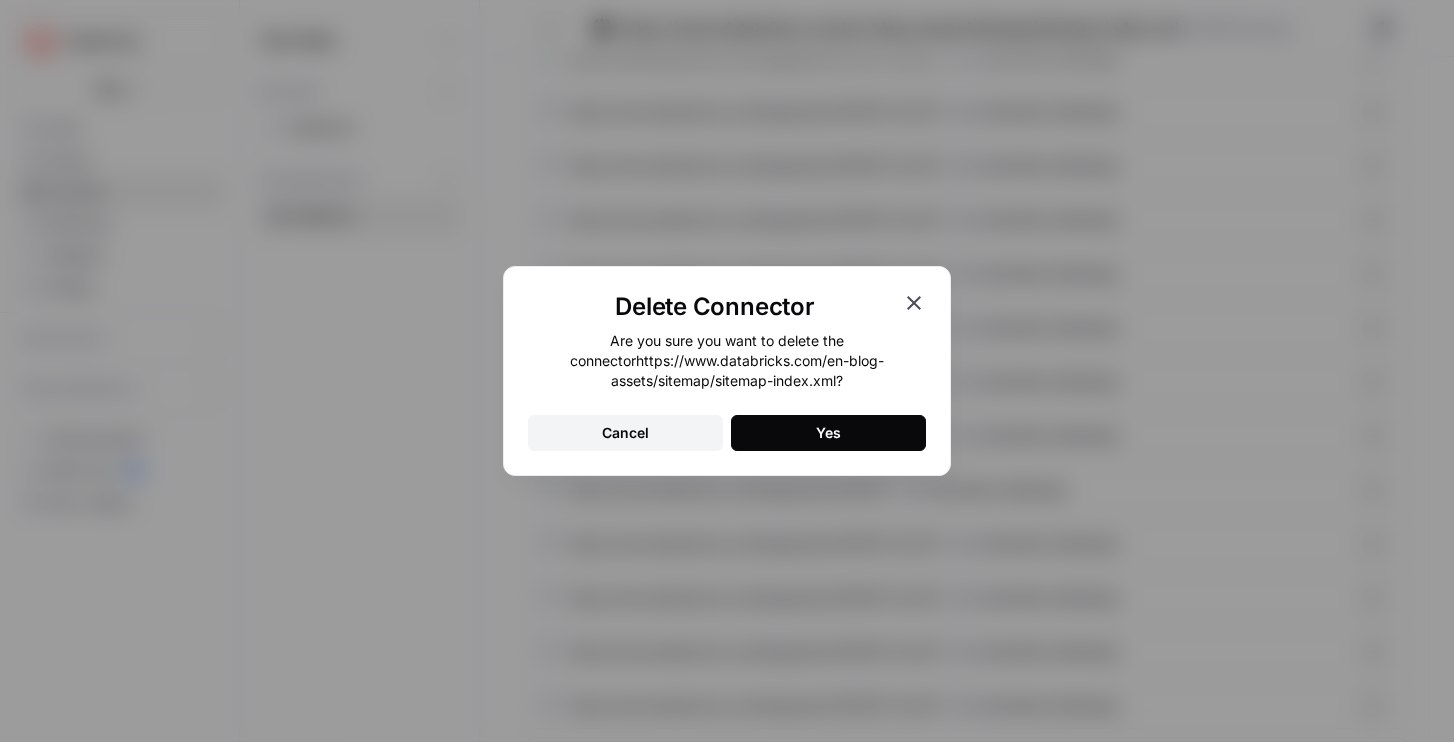 click on "Yes" at bounding box center (828, 433) 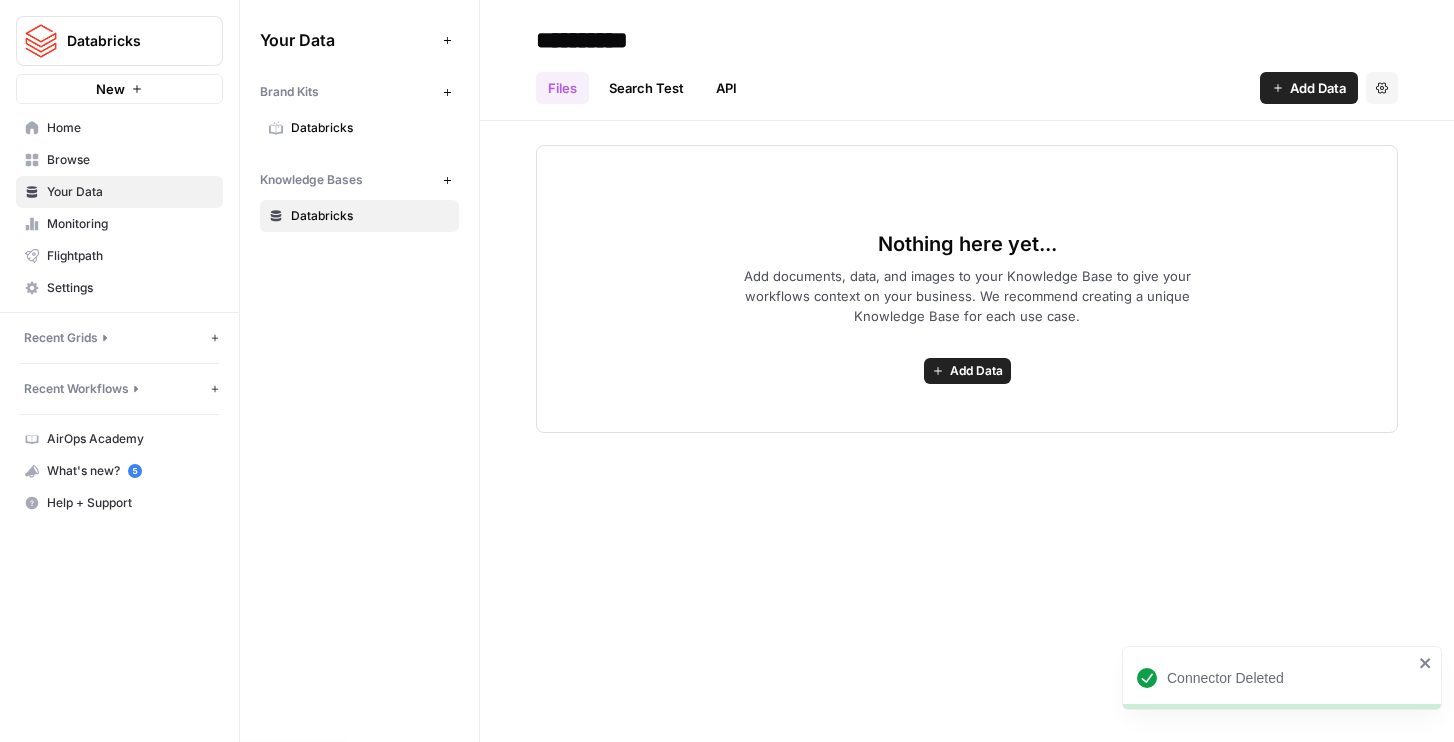 click on "Add Data" at bounding box center (1318, 88) 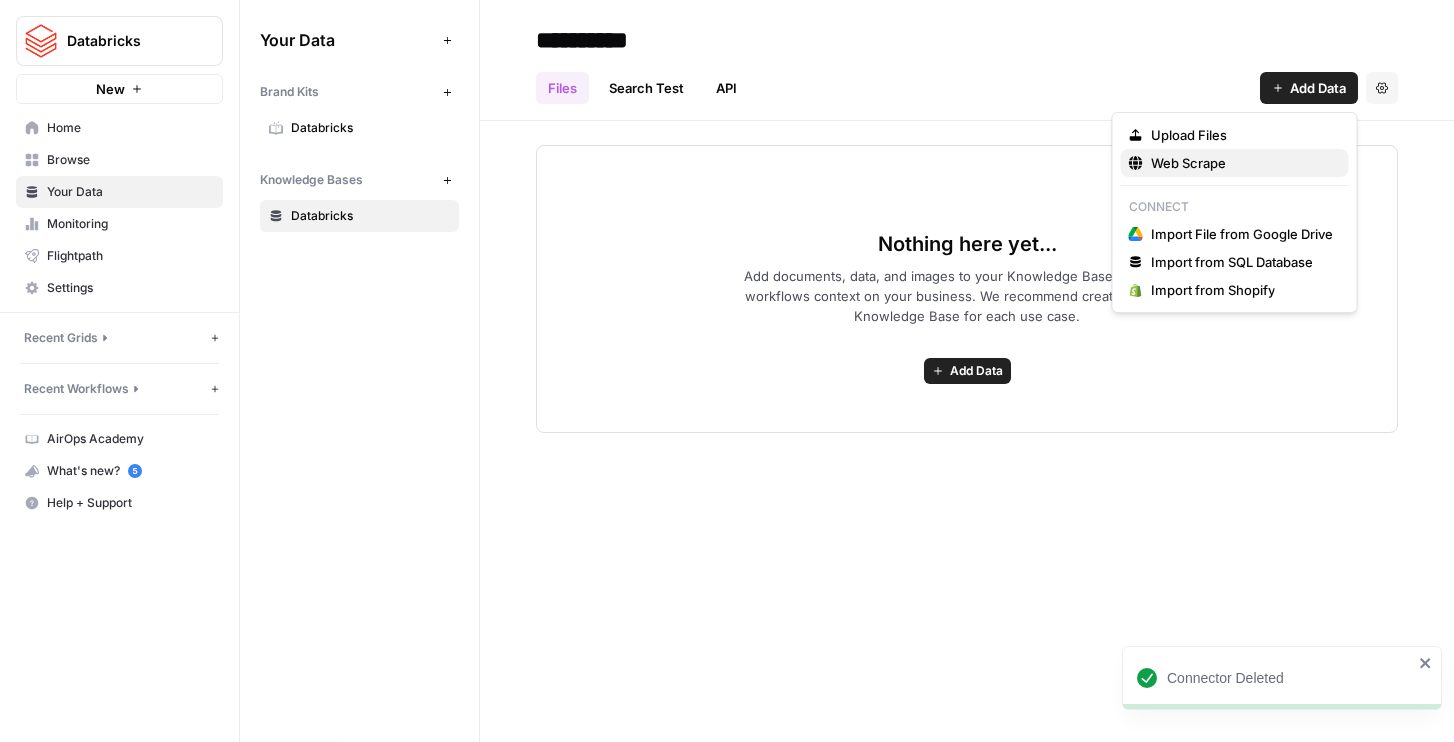 click on "Web Scrape" at bounding box center (1188, 163) 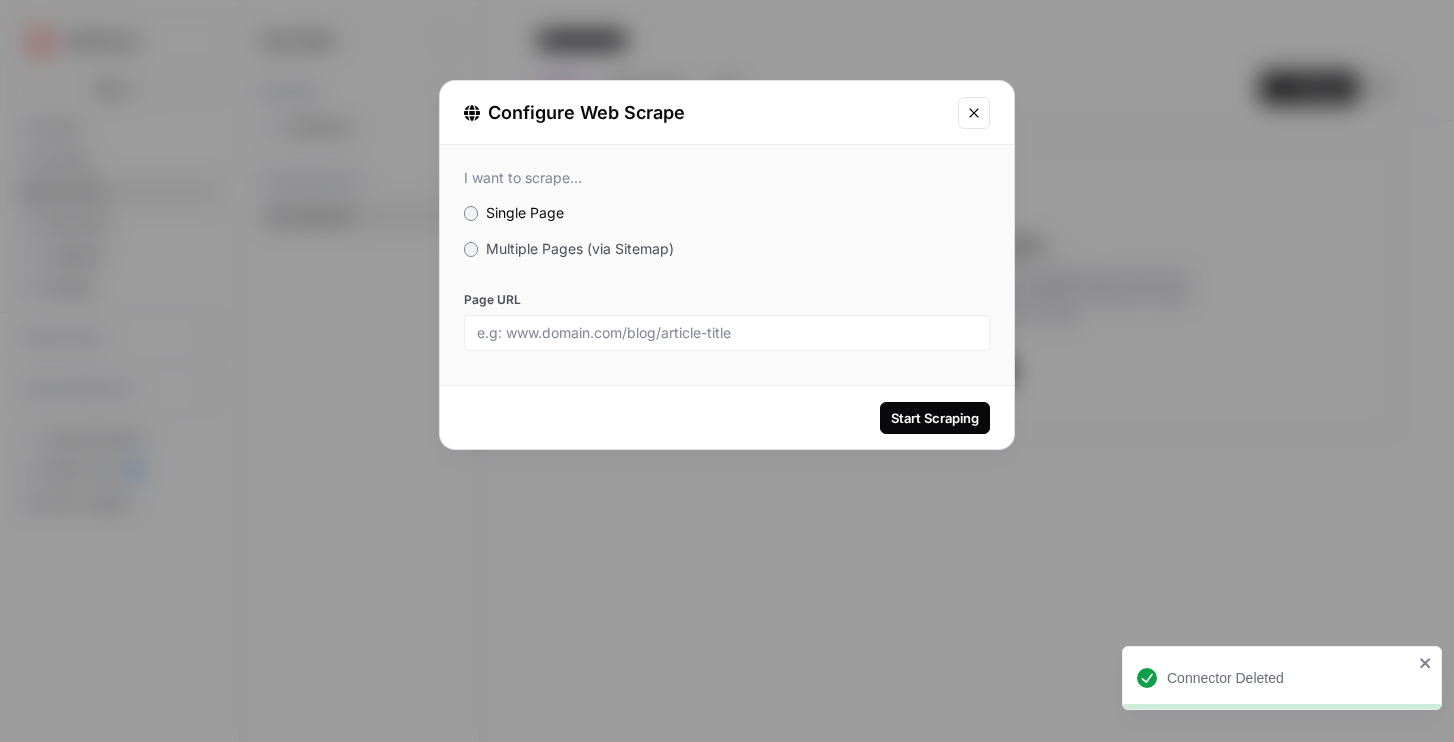 click on "Multiple Pages (via Sitemap)" at bounding box center [580, 248] 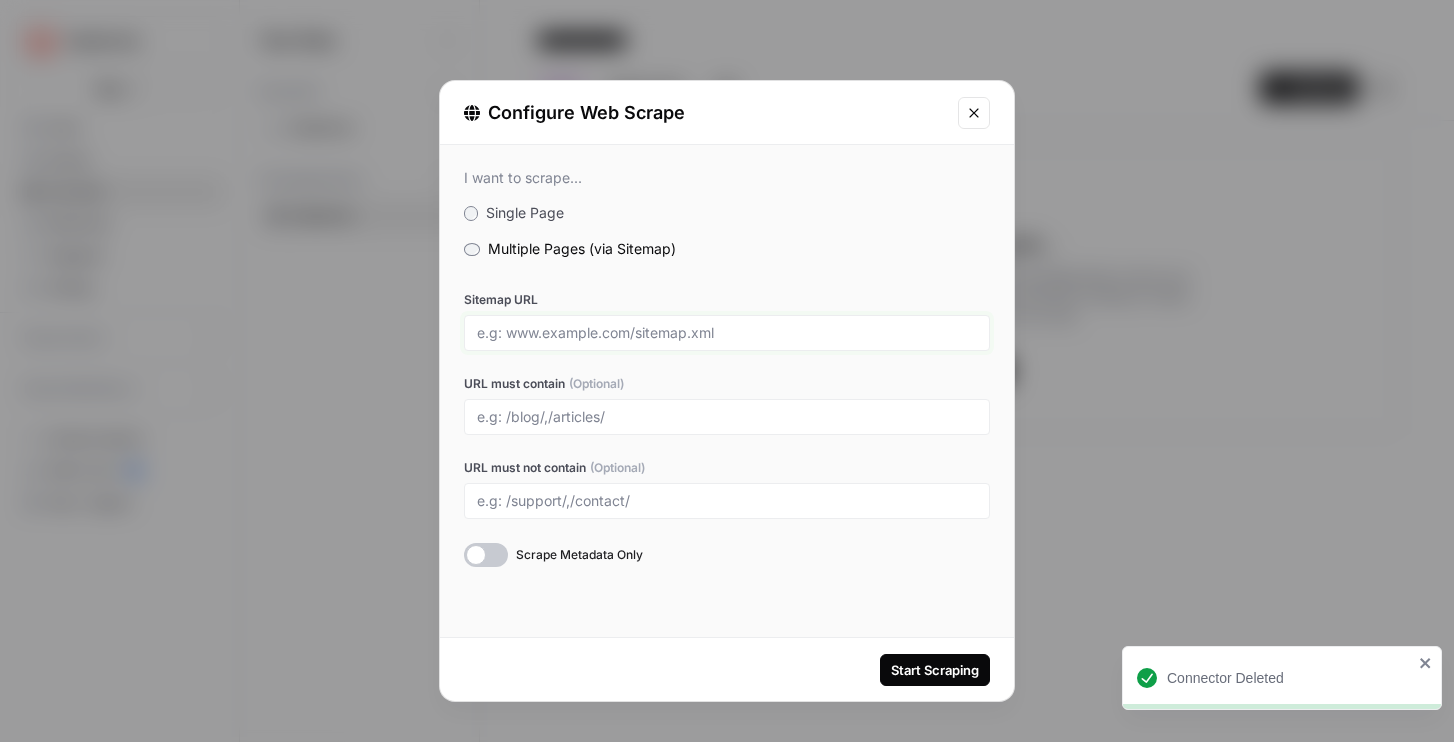 click on "Sitemap URL" at bounding box center (727, 333) 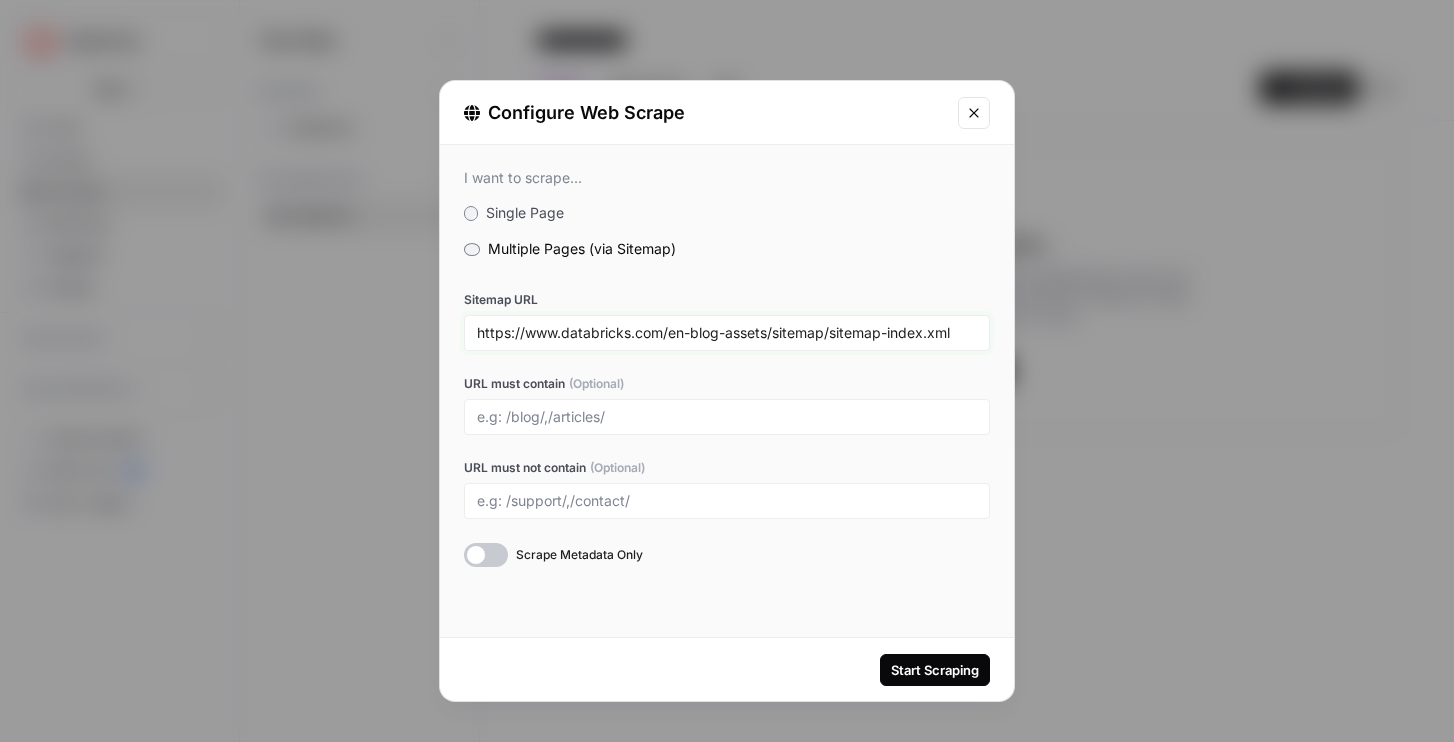 type on "https://www.databricks.com/en-blog-assets/sitemap/sitemap-index.xml" 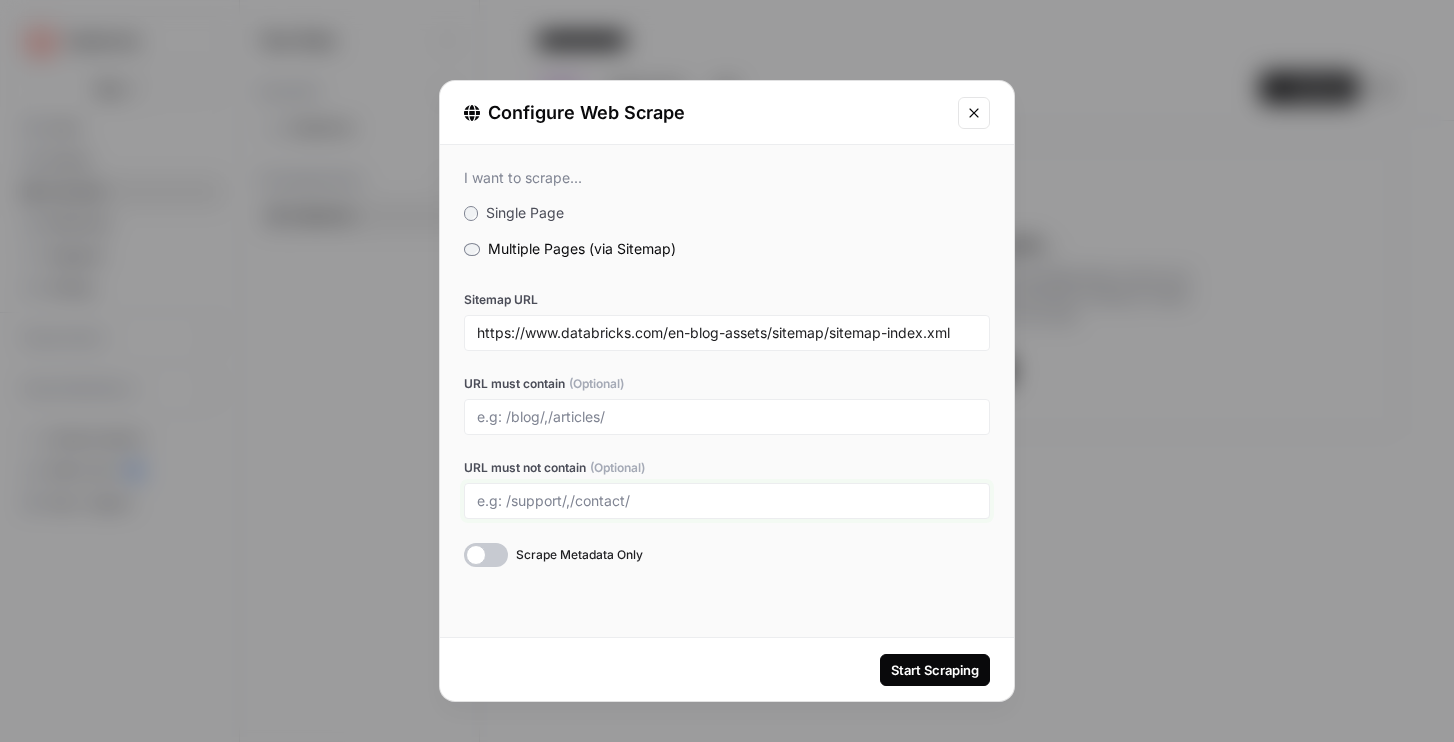 click on "URL must not contain (Optional)" at bounding box center [727, 501] 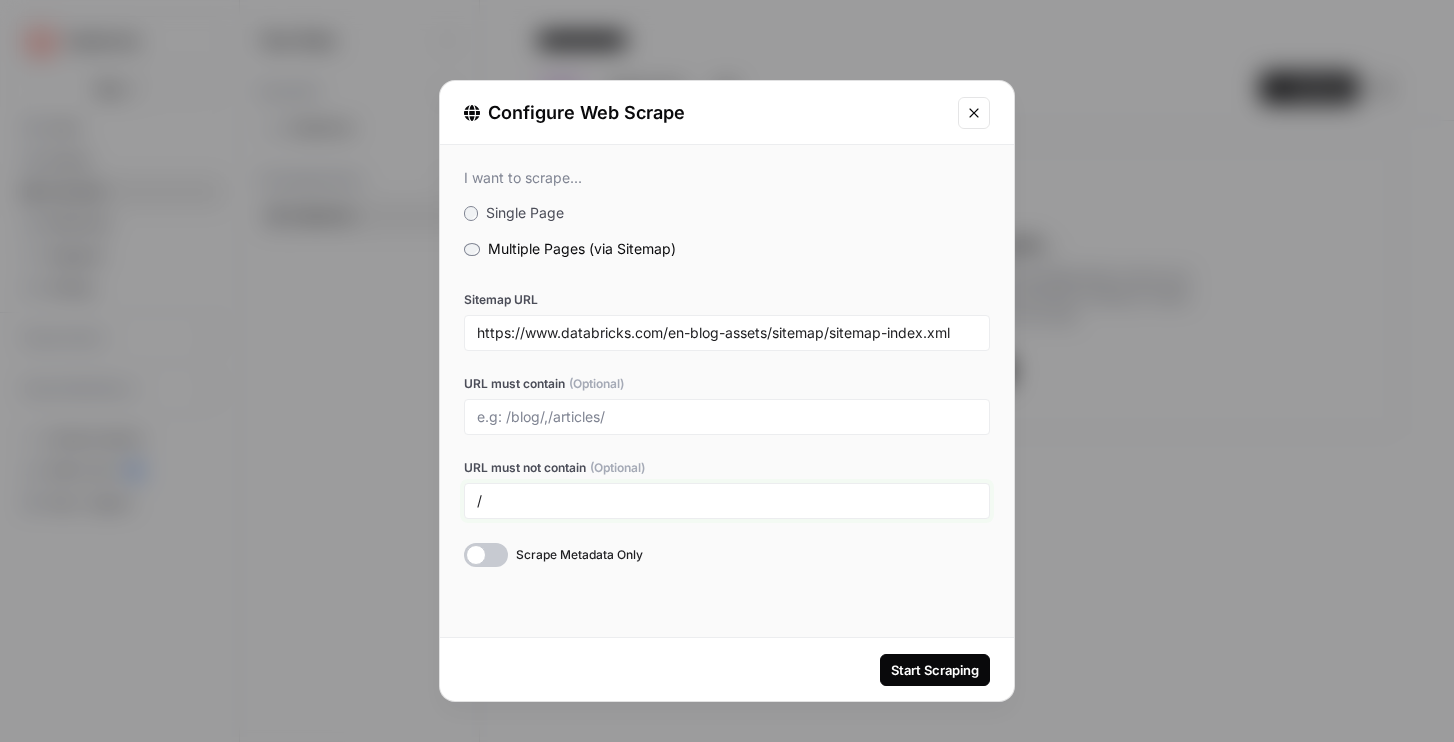 click on "/" at bounding box center [727, 501] 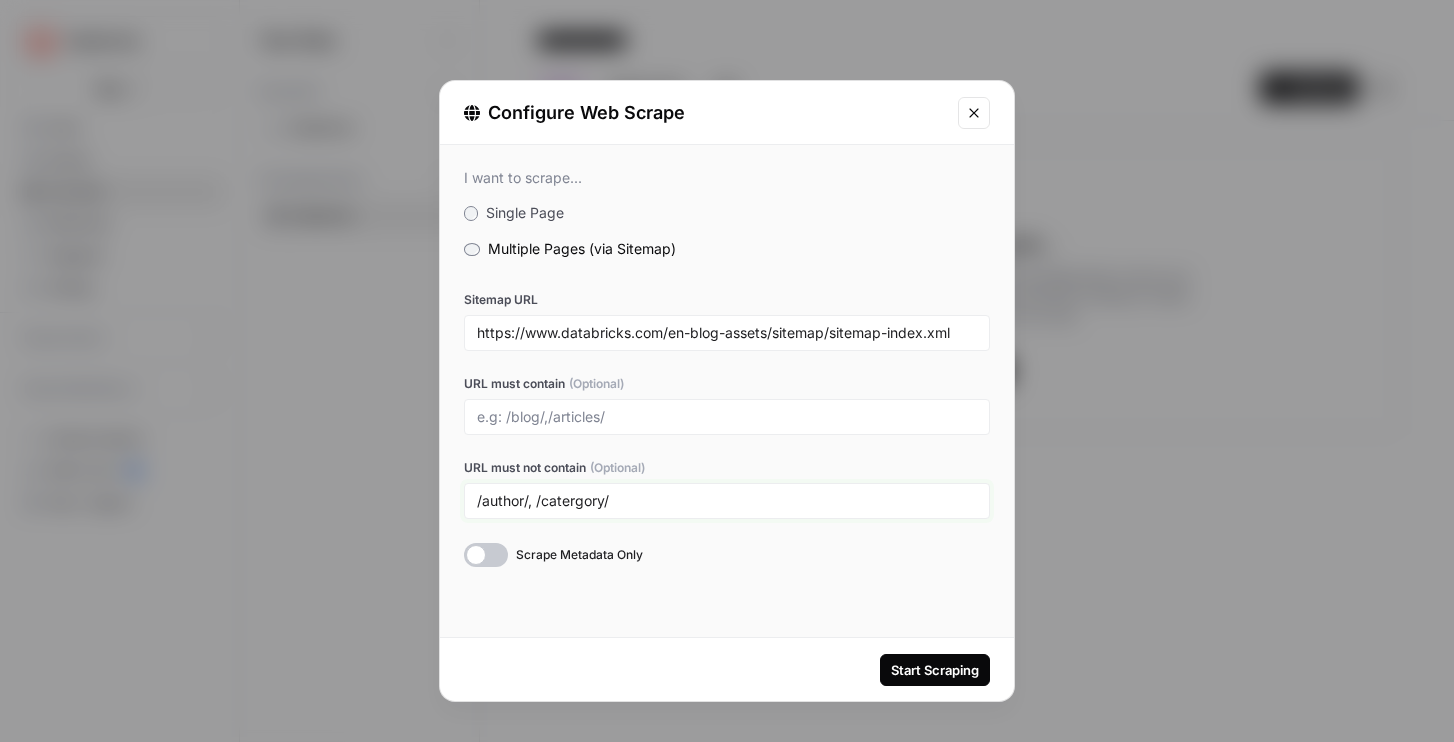 click on "/author/, /catergory/" at bounding box center (727, 501) 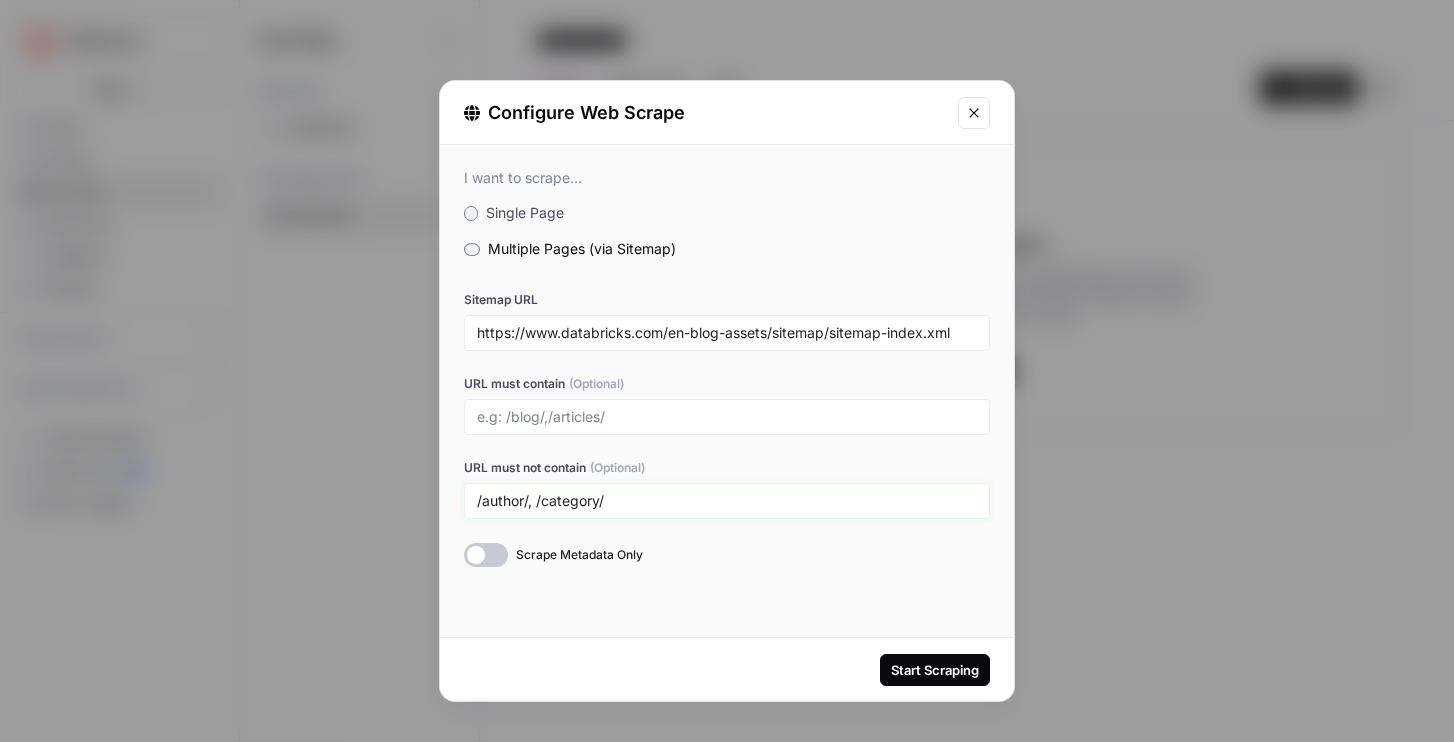 click on "/author/, /category/" at bounding box center (727, 501) 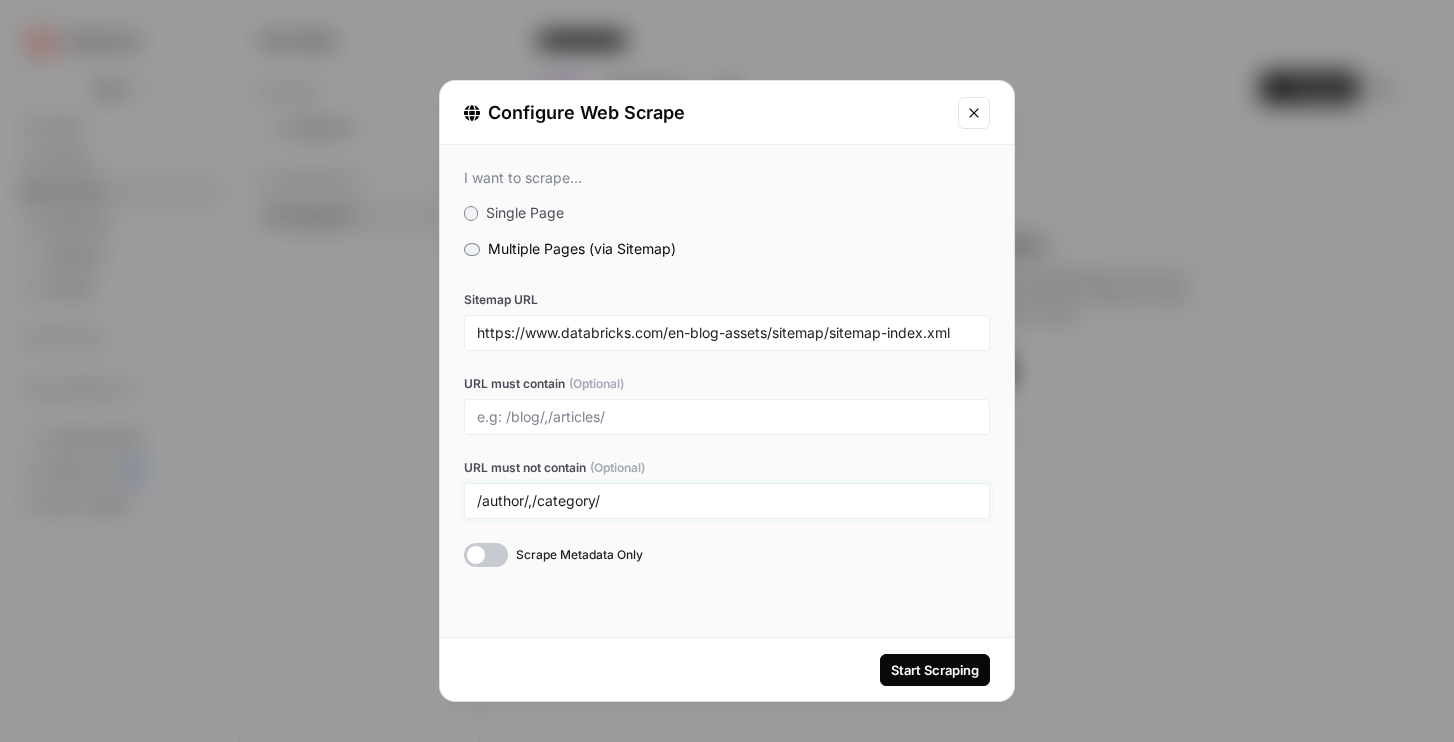 type on "/author/,/category/" 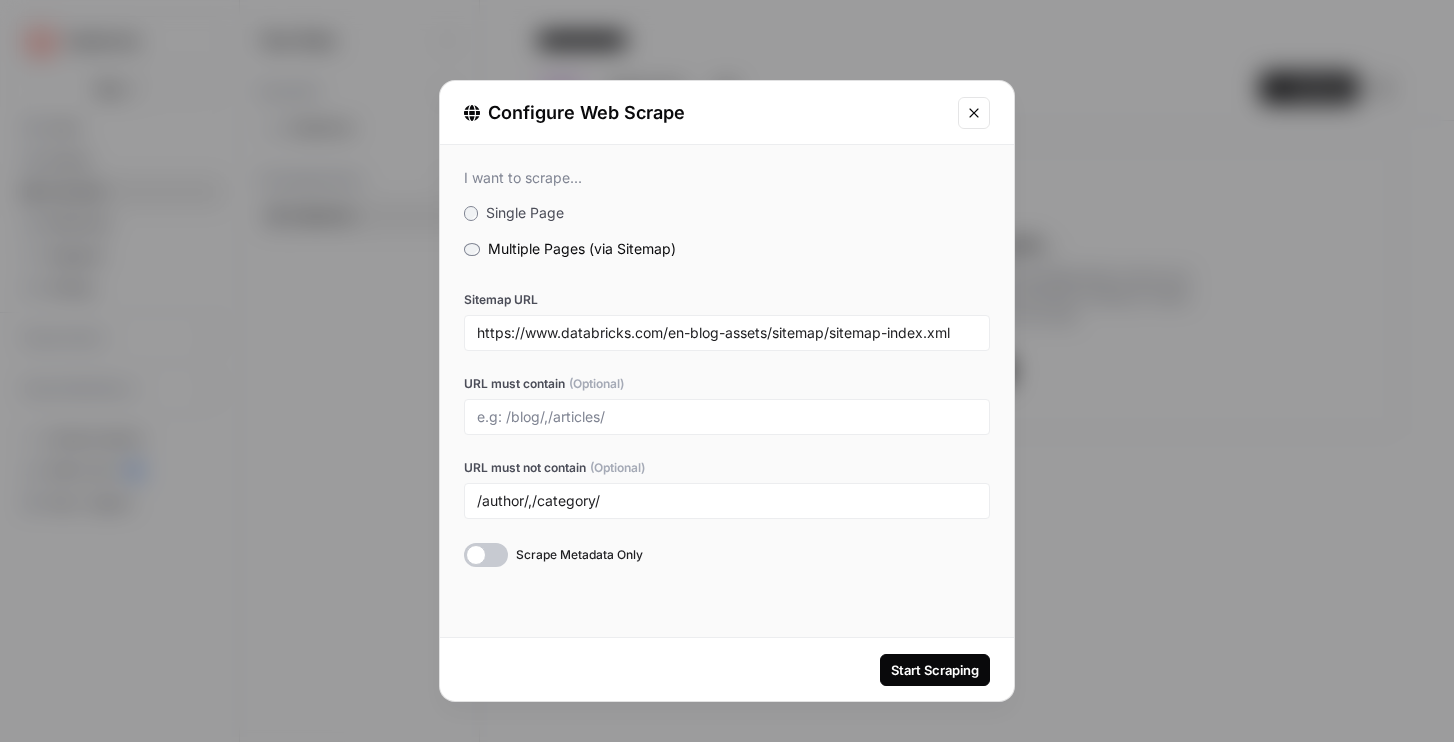click on "Start Scraping" at bounding box center [935, 670] 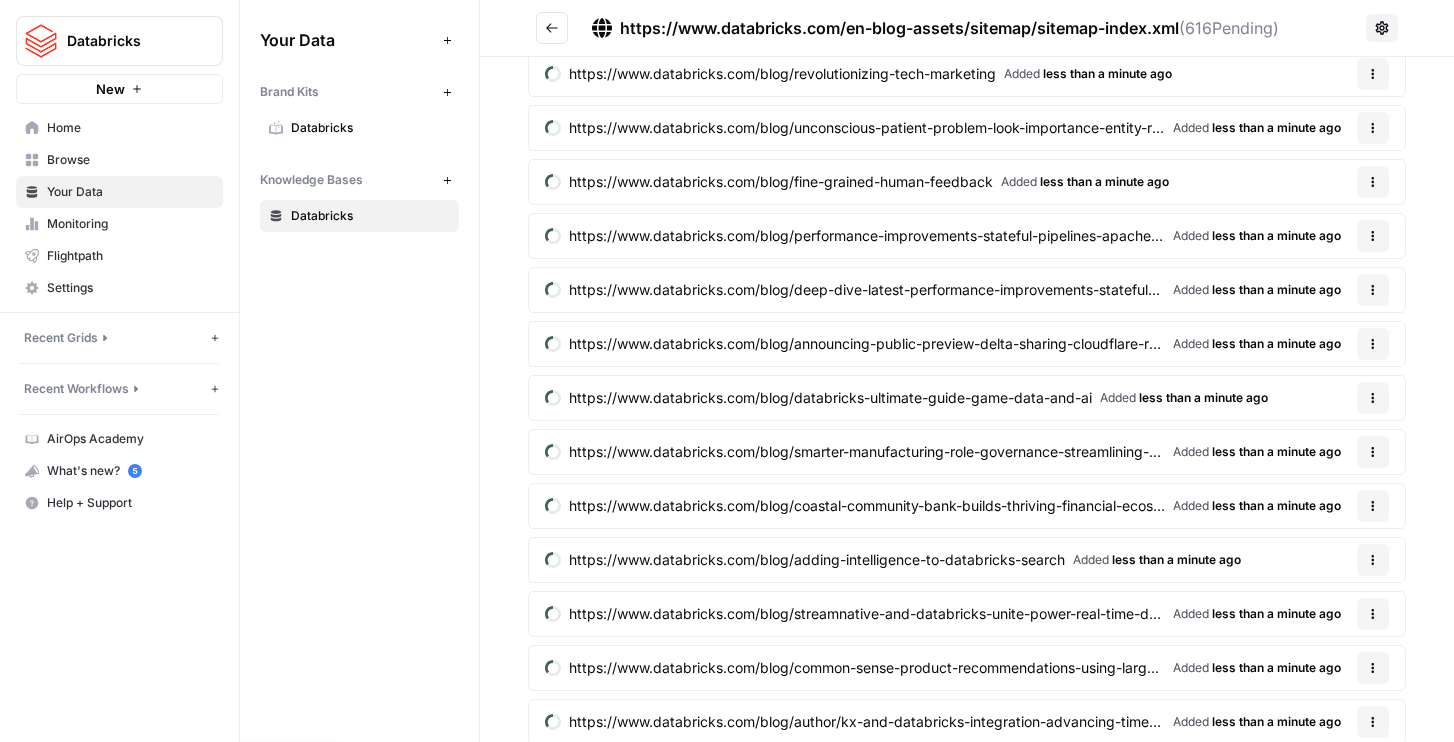 scroll, scrollTop: 2767, scrollLeft: 0, axis: vertical 